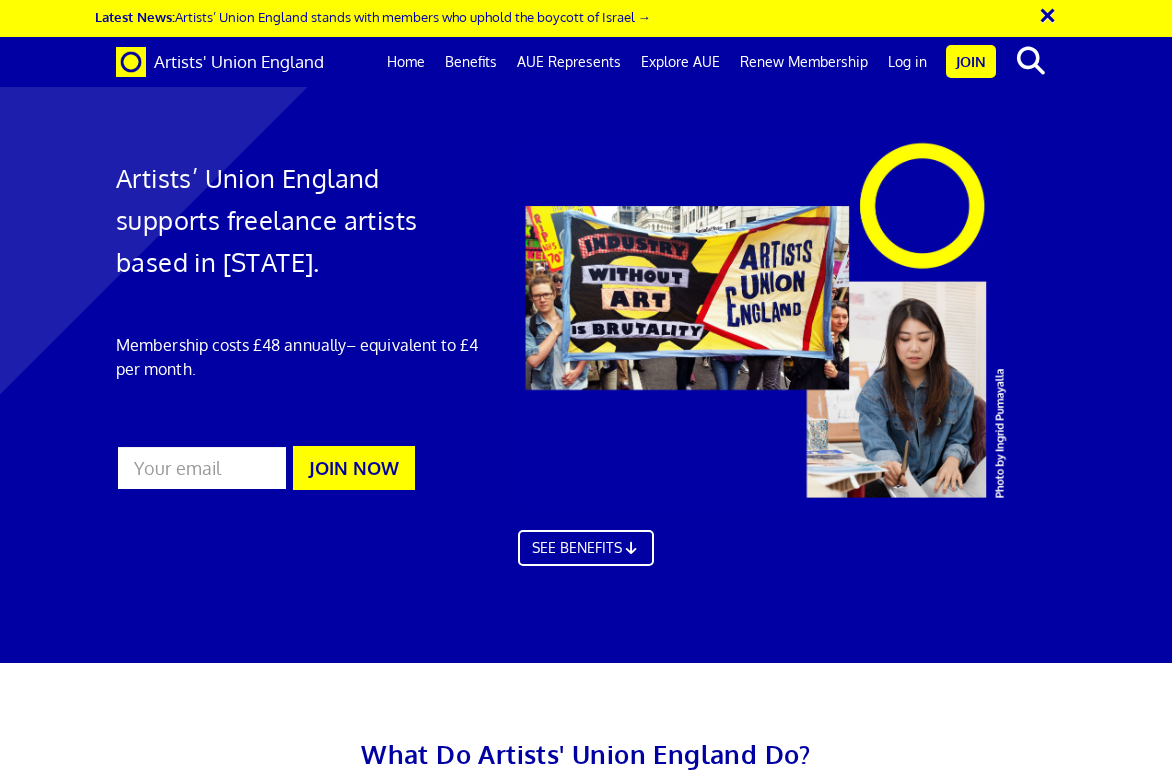 scroll, scrollTop: 5, scrollLeft: 0, axis: vertical 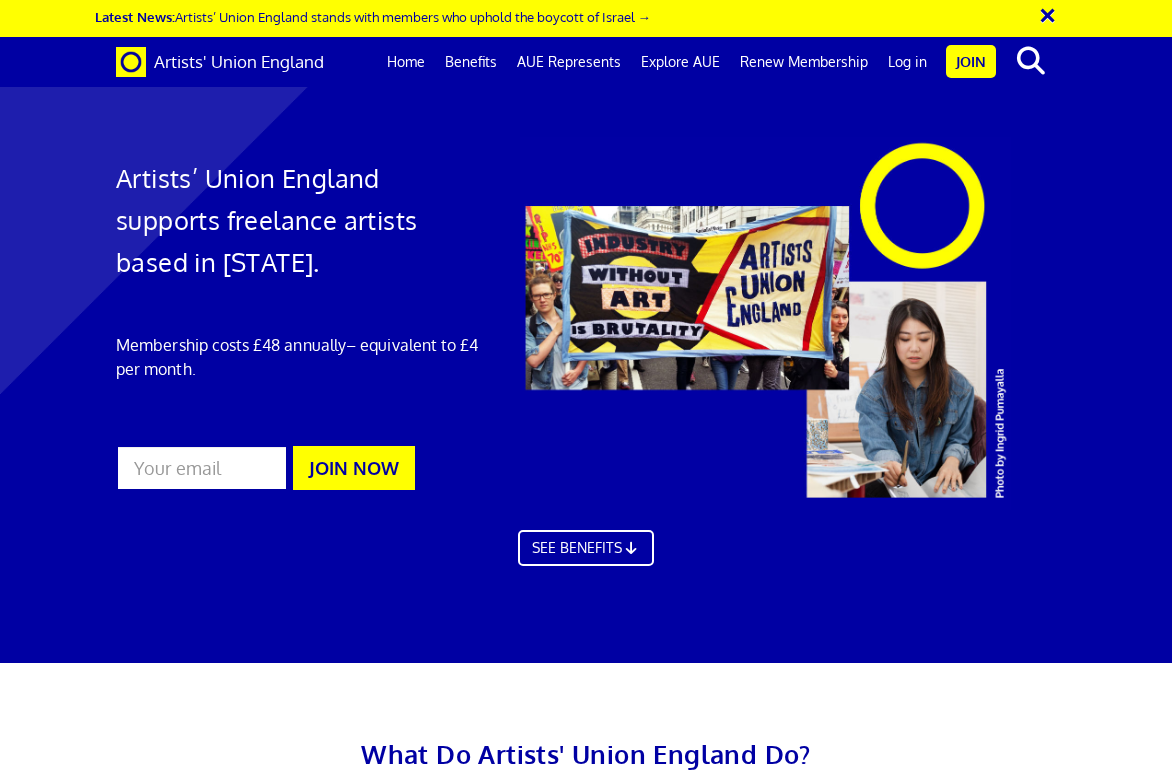 click on "JOIN NOW" at bounding box center [354, 468] 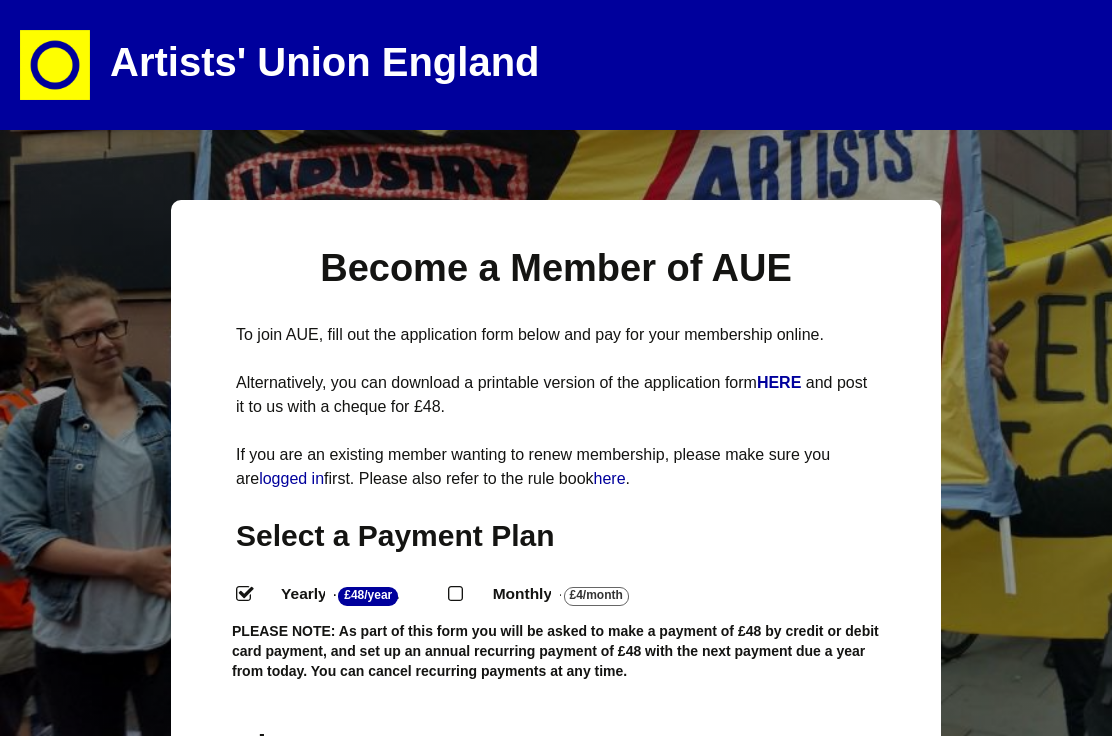 select 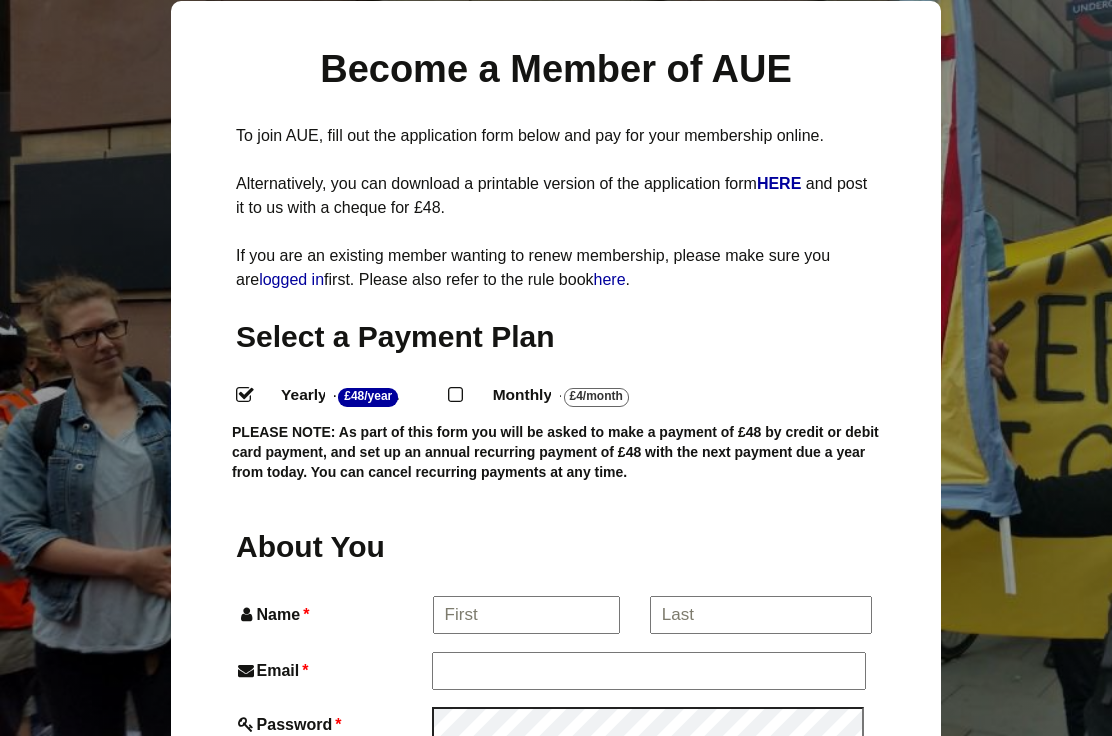 scroll, scrollTop: 198, scrollLeft: 0, axis: vertical 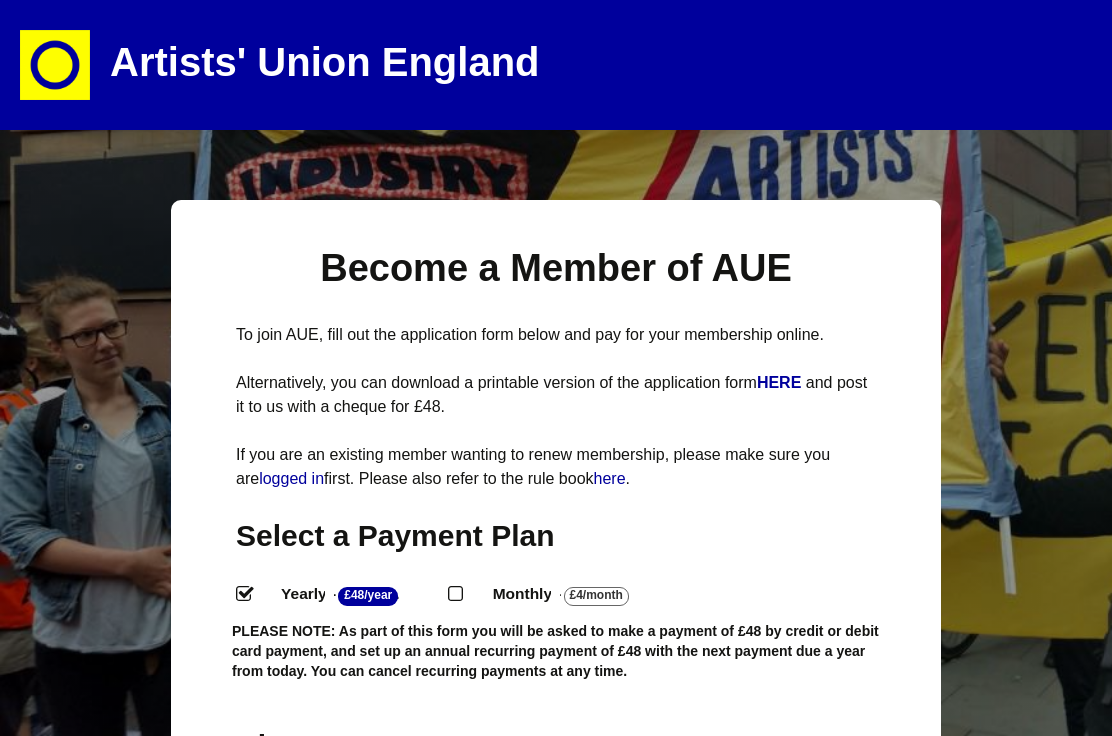 select 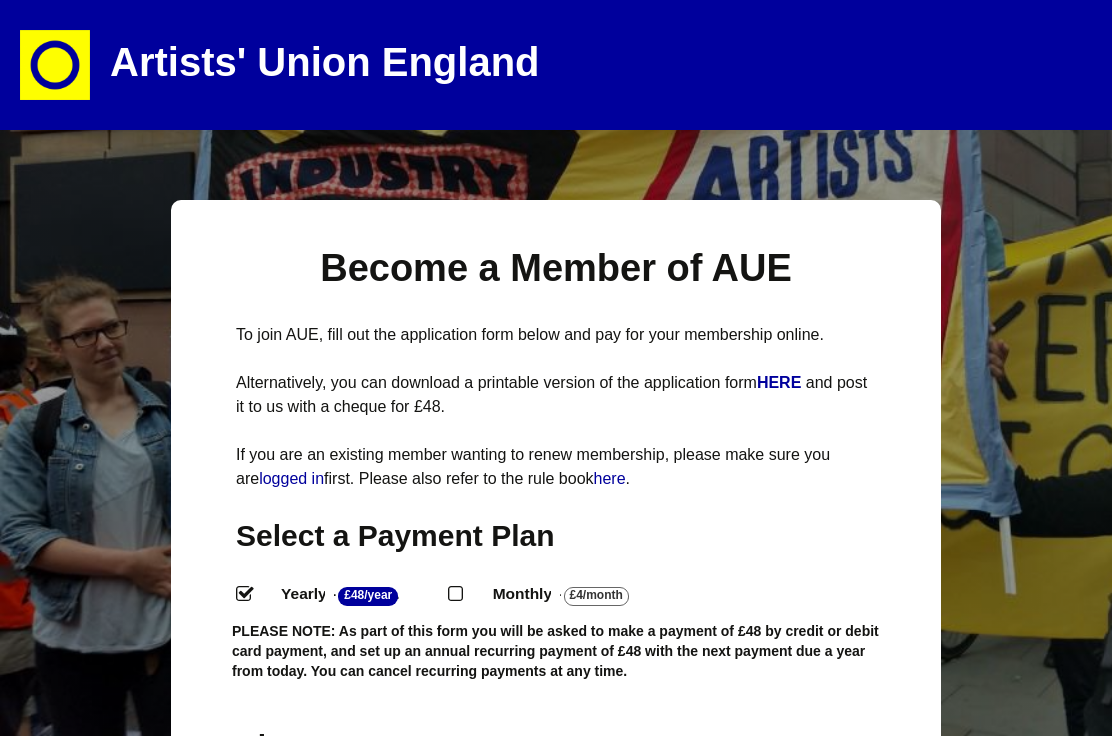 scroll, scrollTop: 119, scrollLeft: 0, axis: vertical 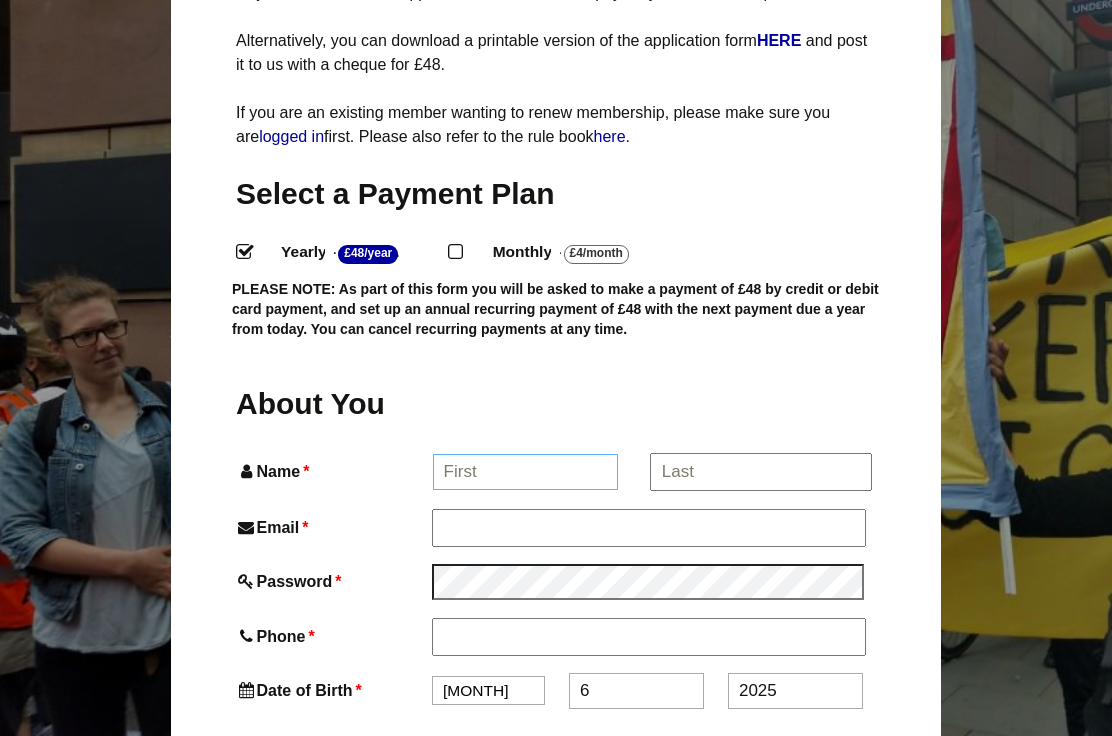 click on "Name  *" at bounding box center (526, 472) 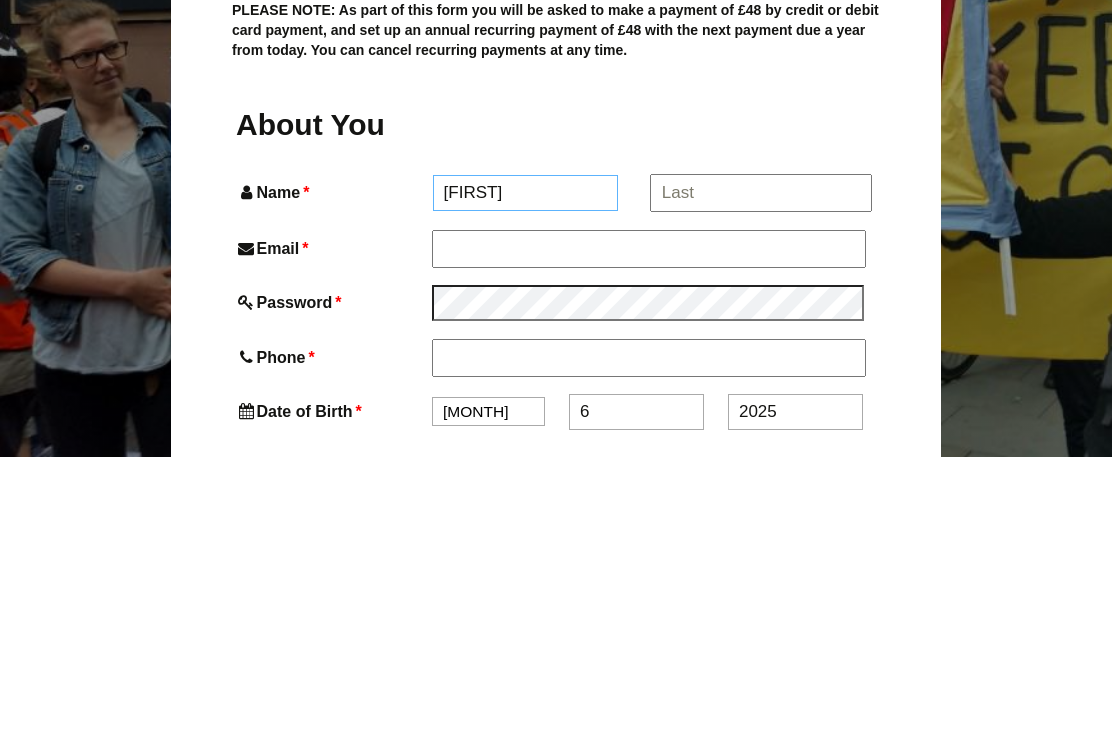 type on "Zoe" 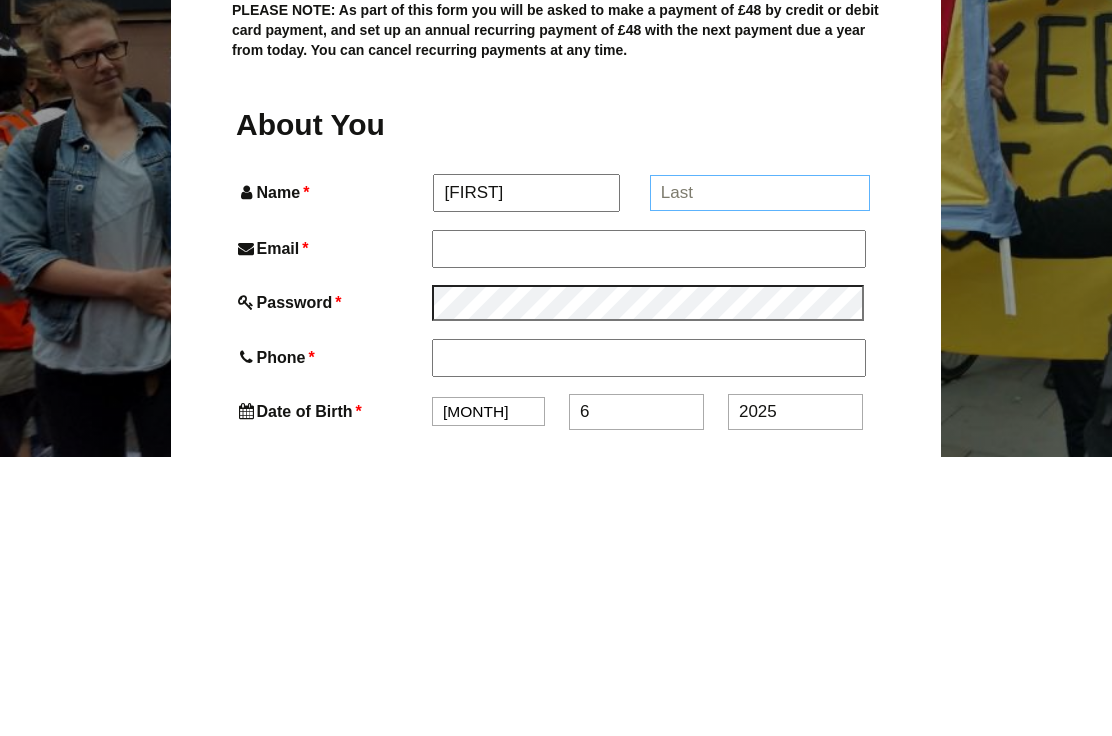 click on "*" at bounding box center (760, 472) 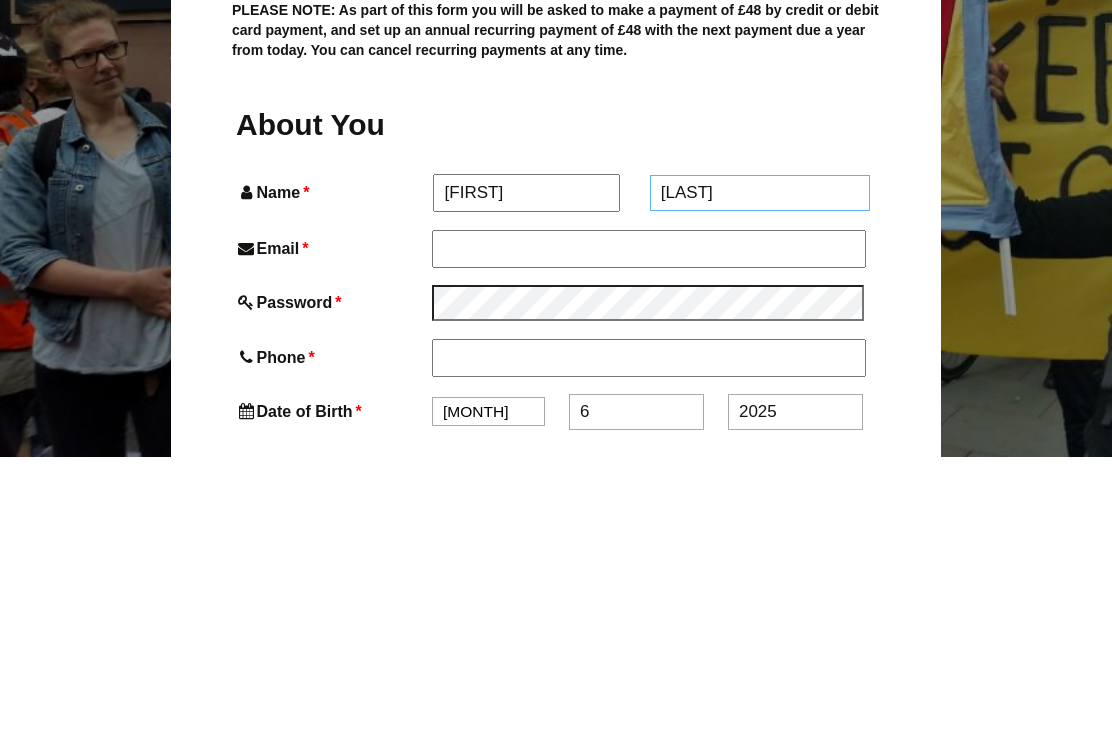 type on "James" 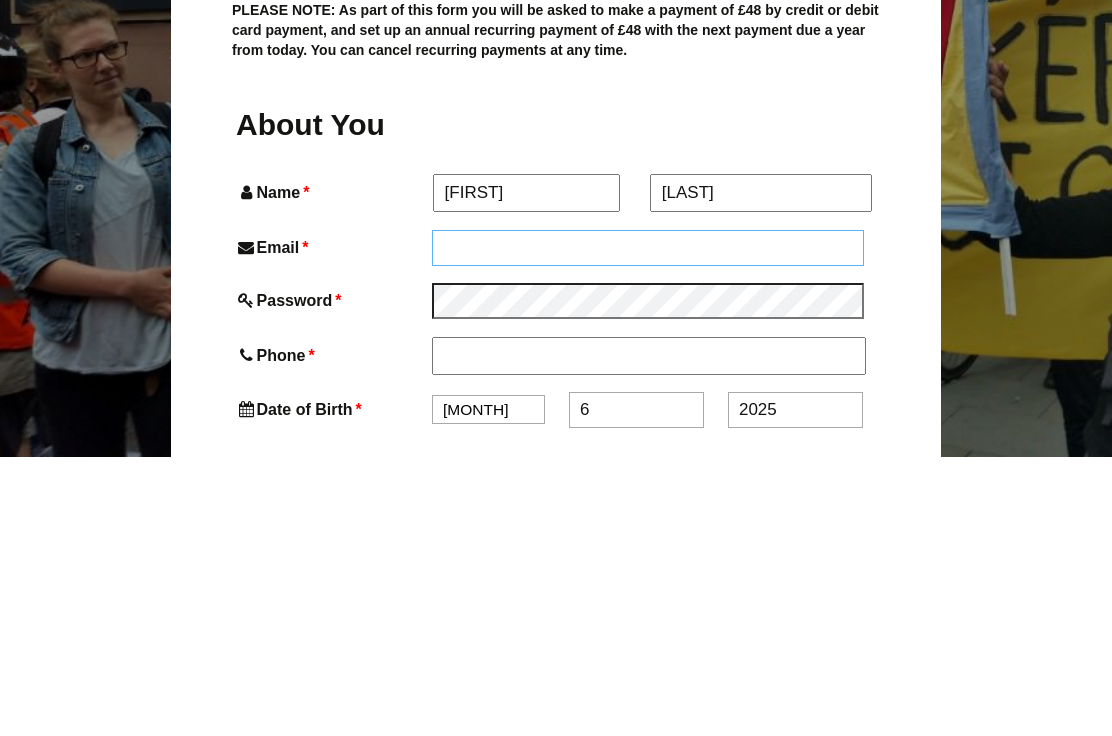click on "Email  *" at bounding box center (648, 527) 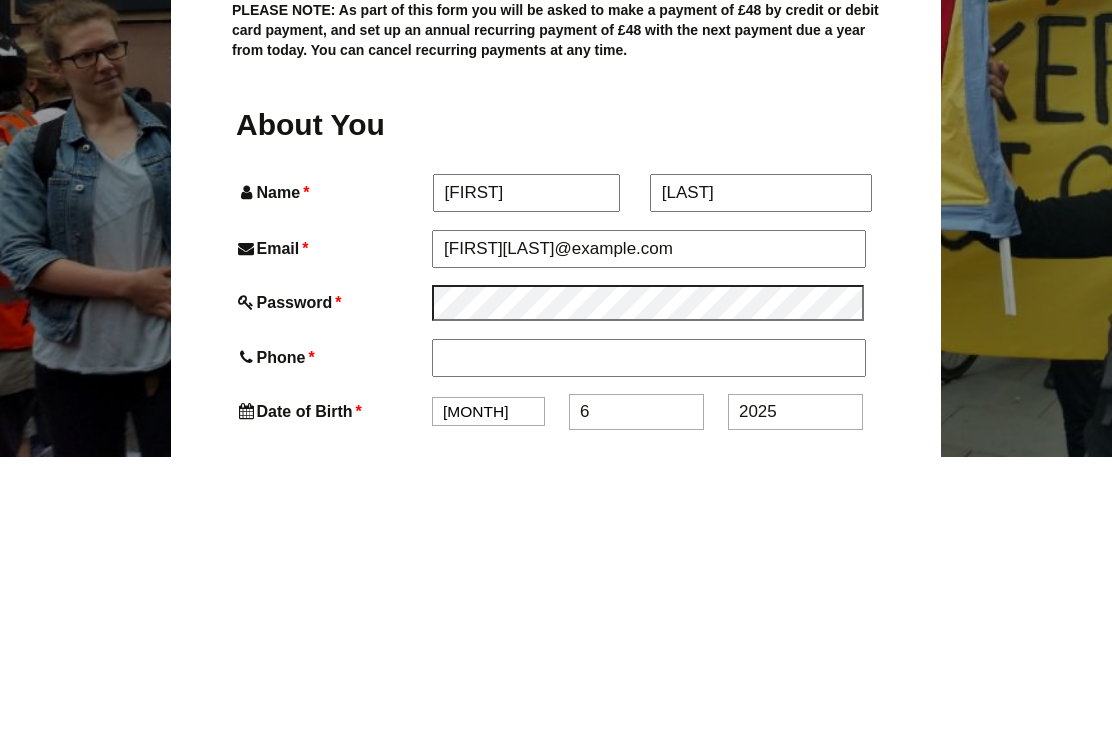 scroll, scrollTop: 621, scrollLeft: 0, axis: vertical 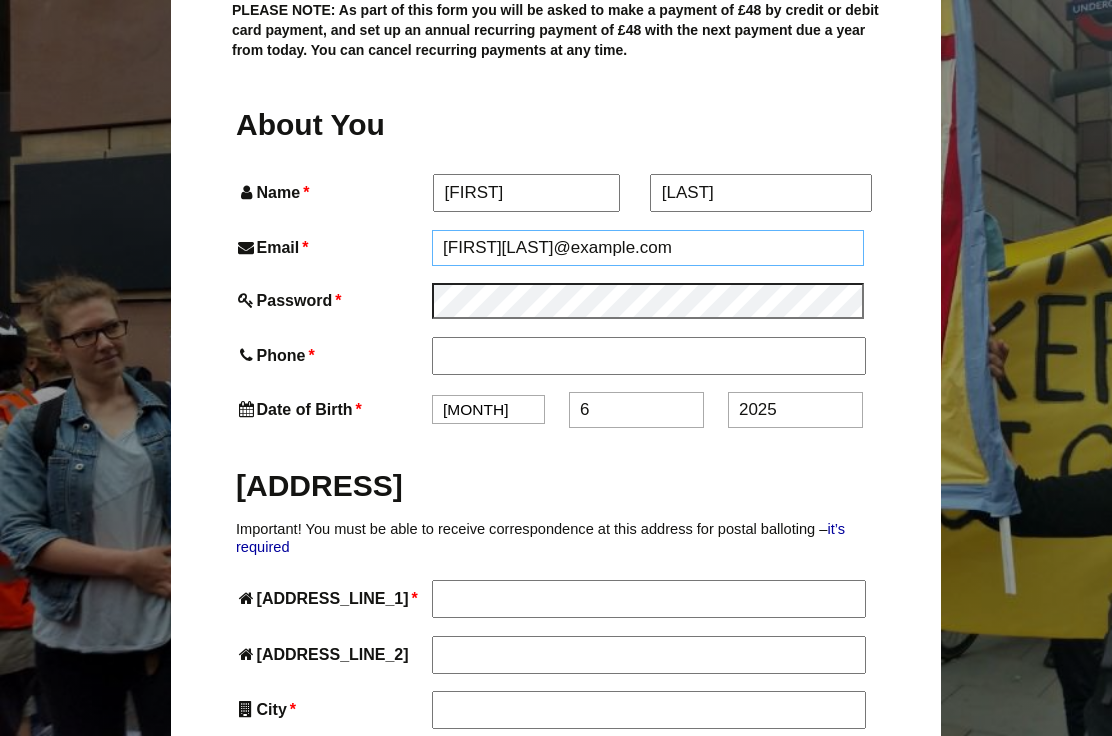 type on "Zoejamesurf@hotmail.com" 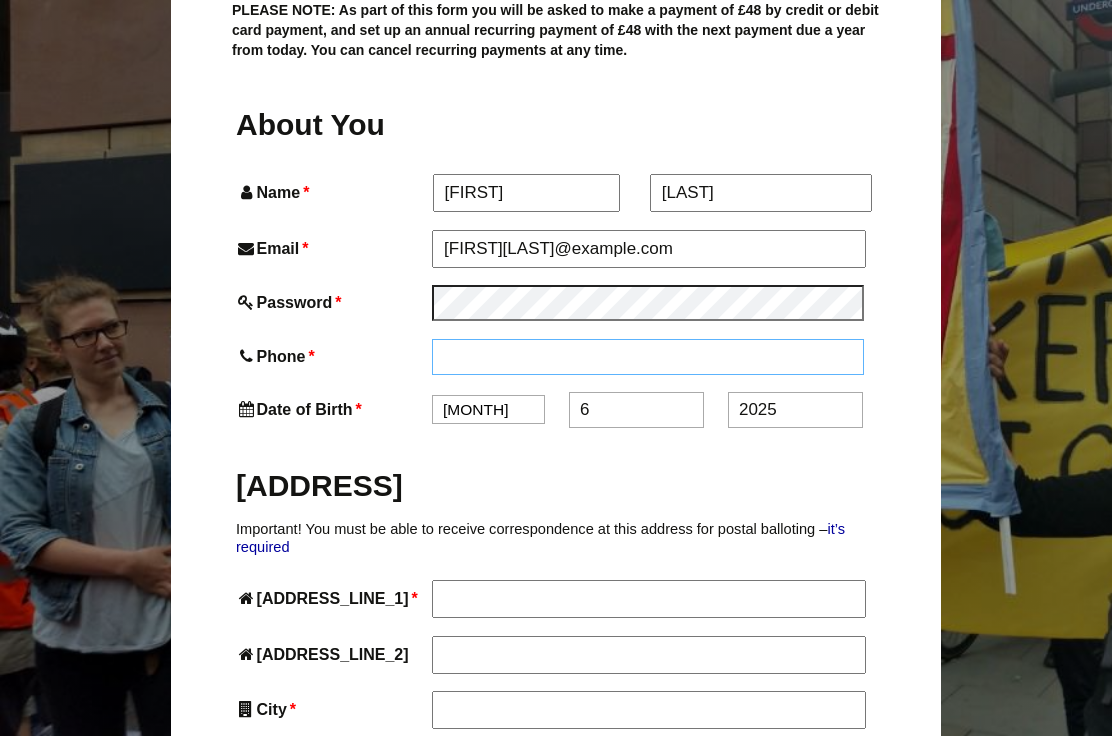 click on "Phone  *" at bounding box center (648, 357) 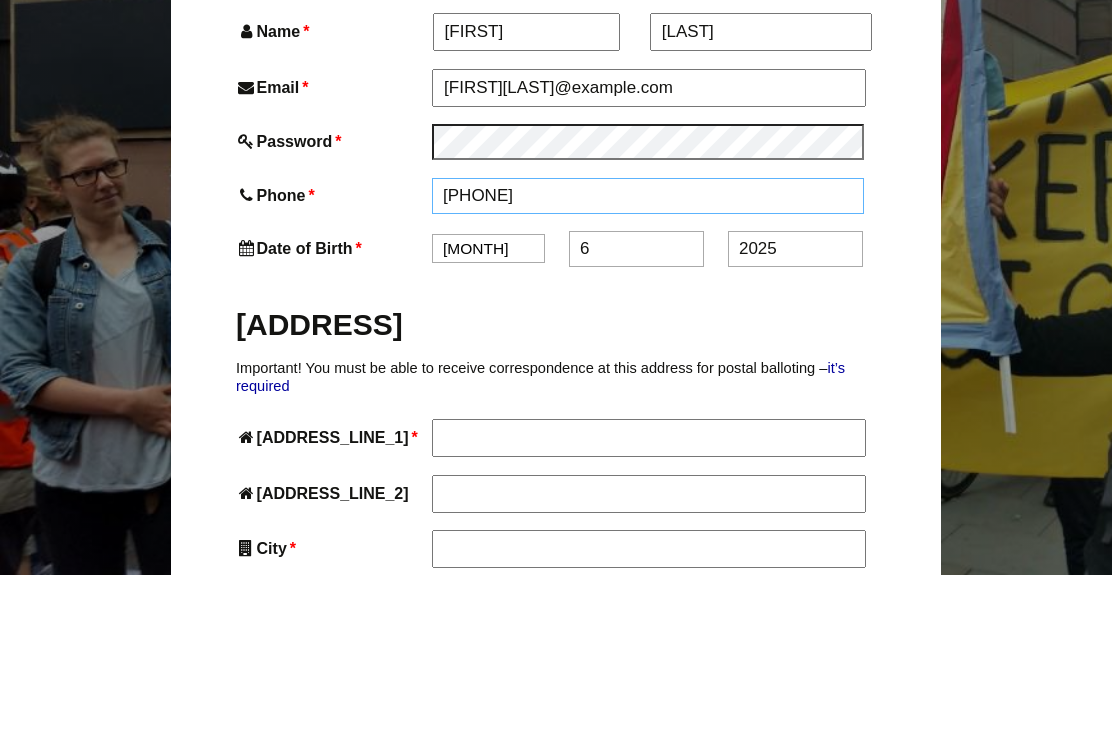 type on "07800576769" 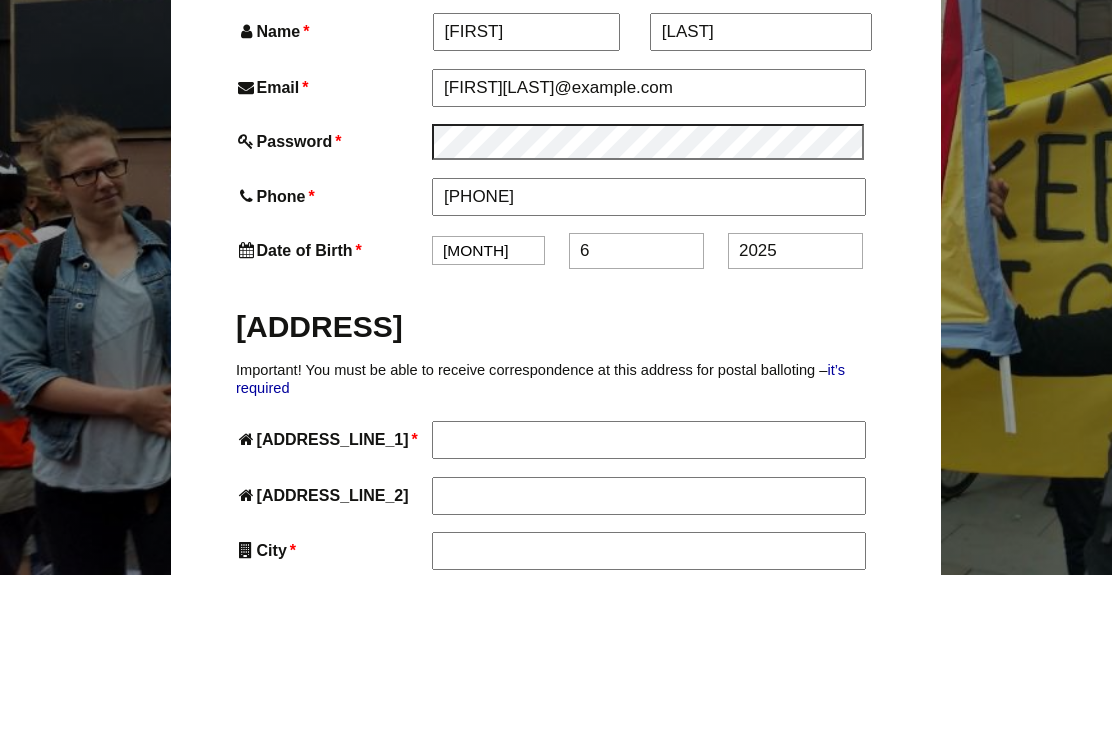 click on "Jan Feb Mar Apr May Jun Jul Aug Sep Oct Nov Dec" at bounding box center (488, 411) 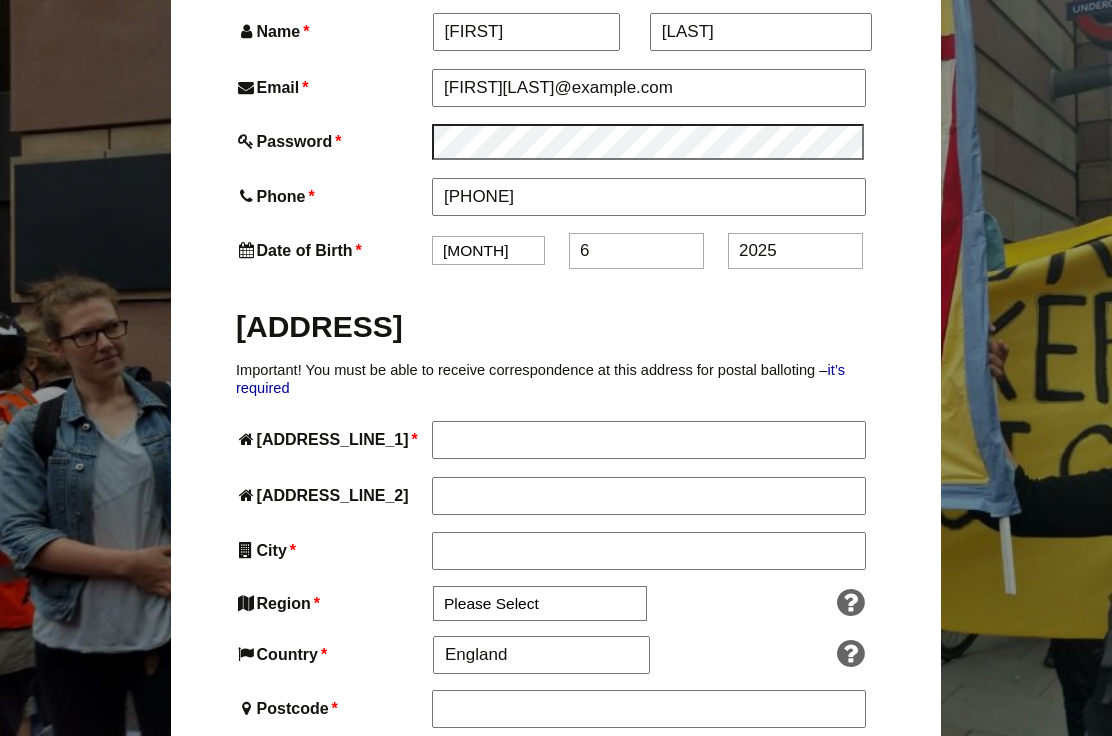 select on "3" 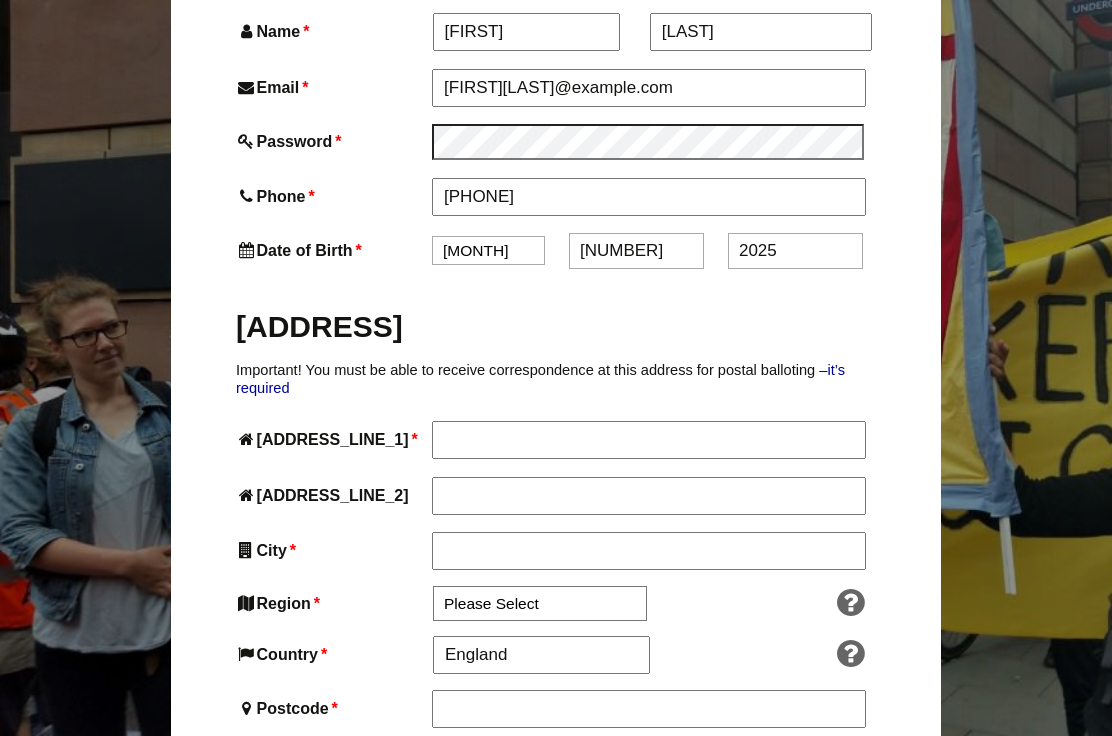 type on "14" 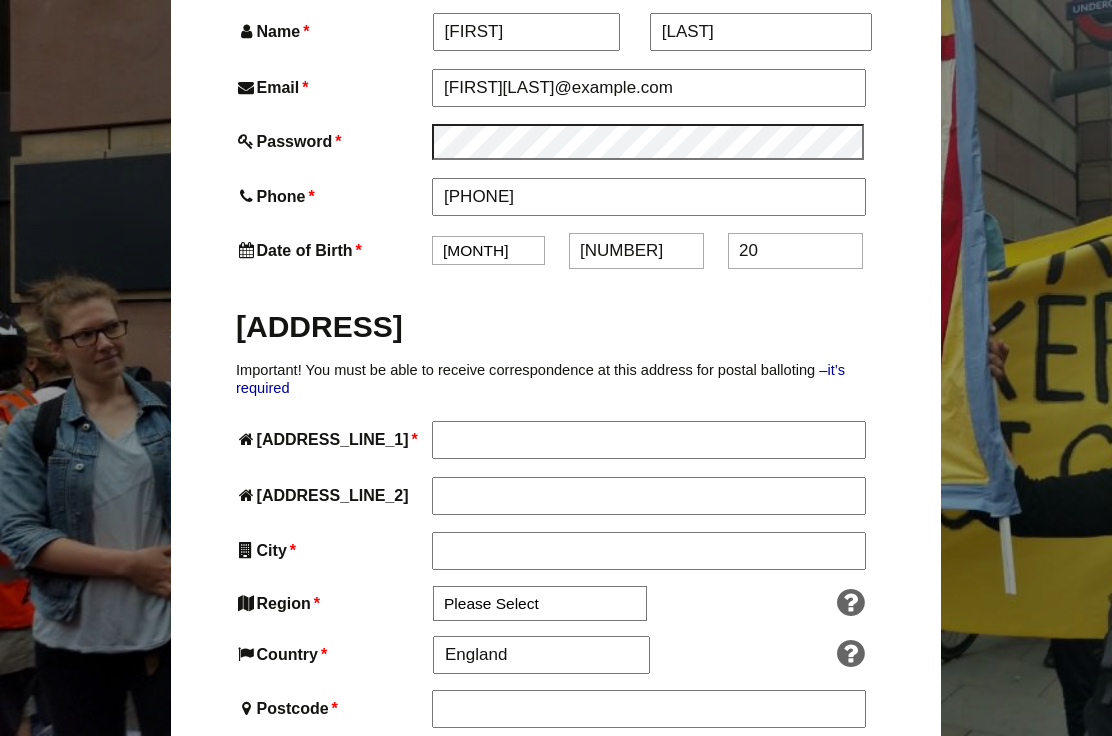 type on "2" 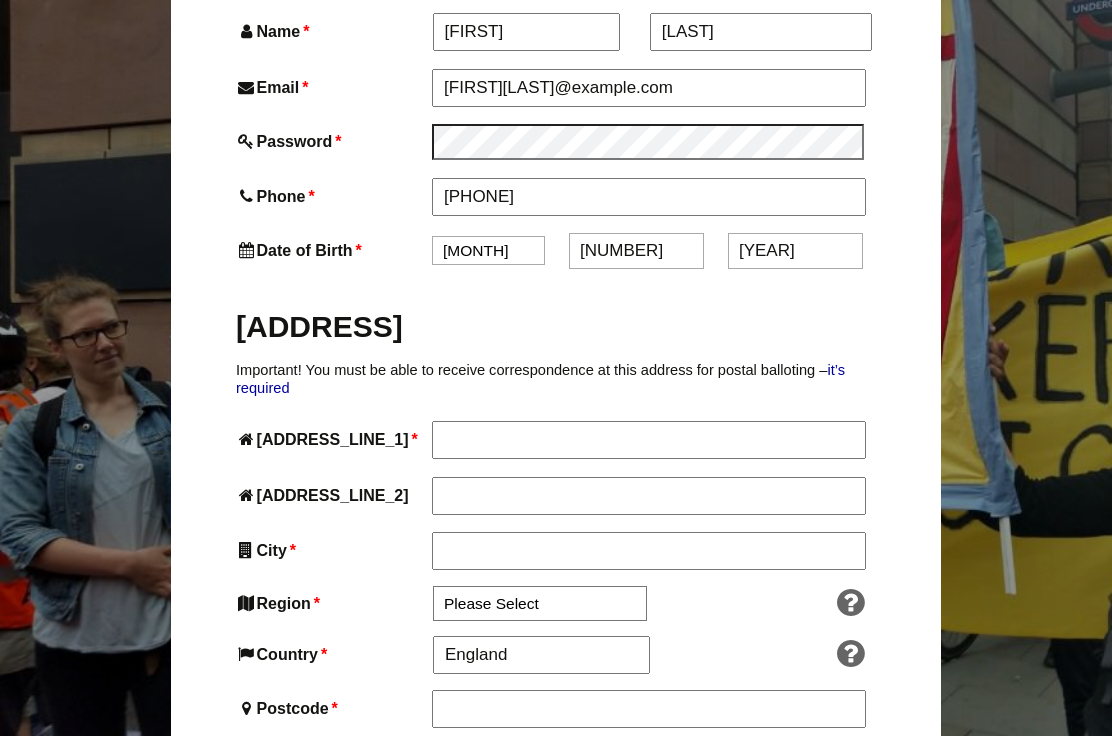 type on "1969" 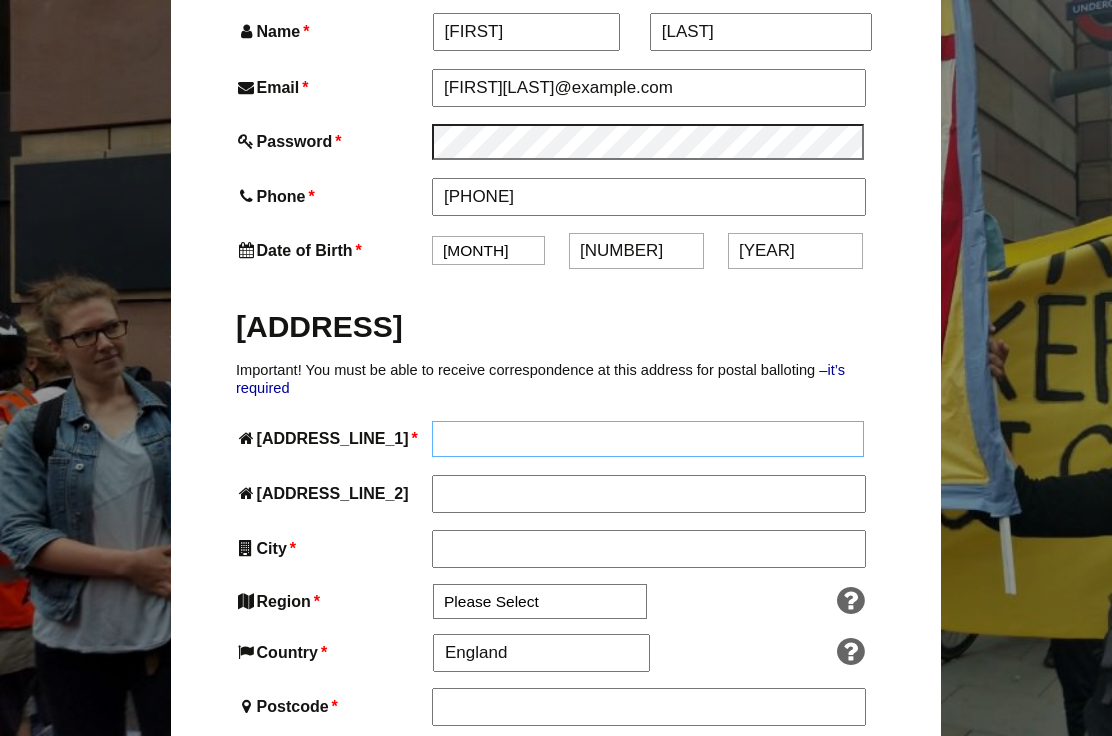 click on "Address Line 1  *" at bounding box center (648, 439) 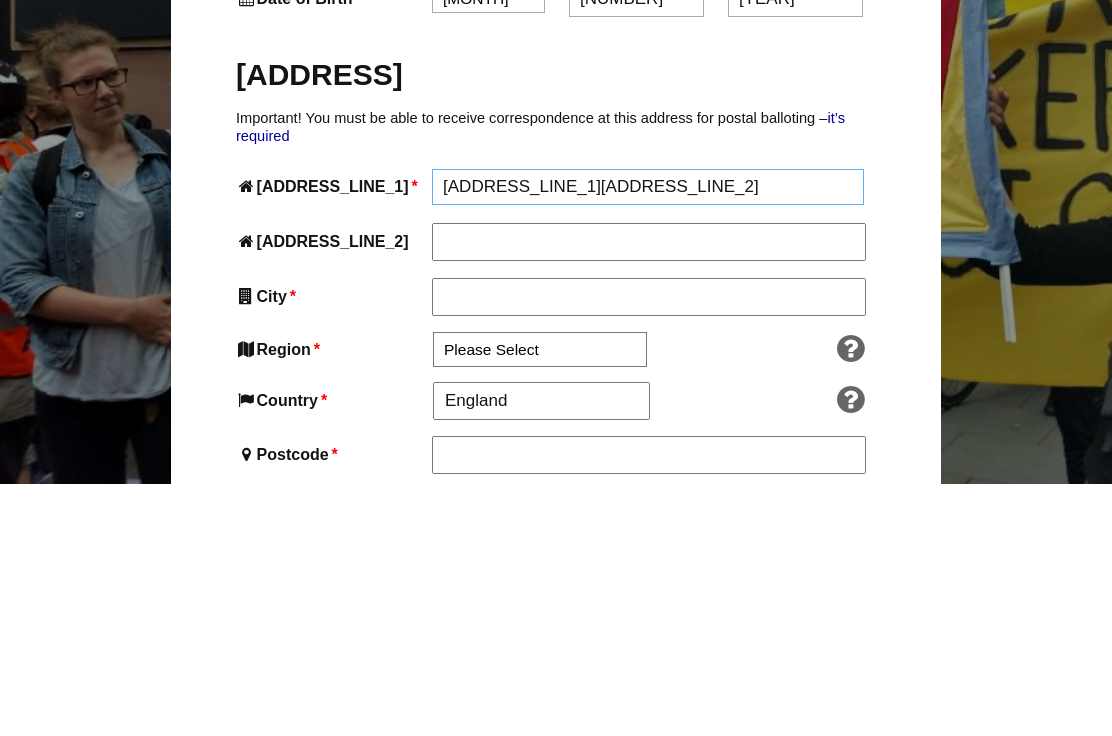 type on "Flat3" 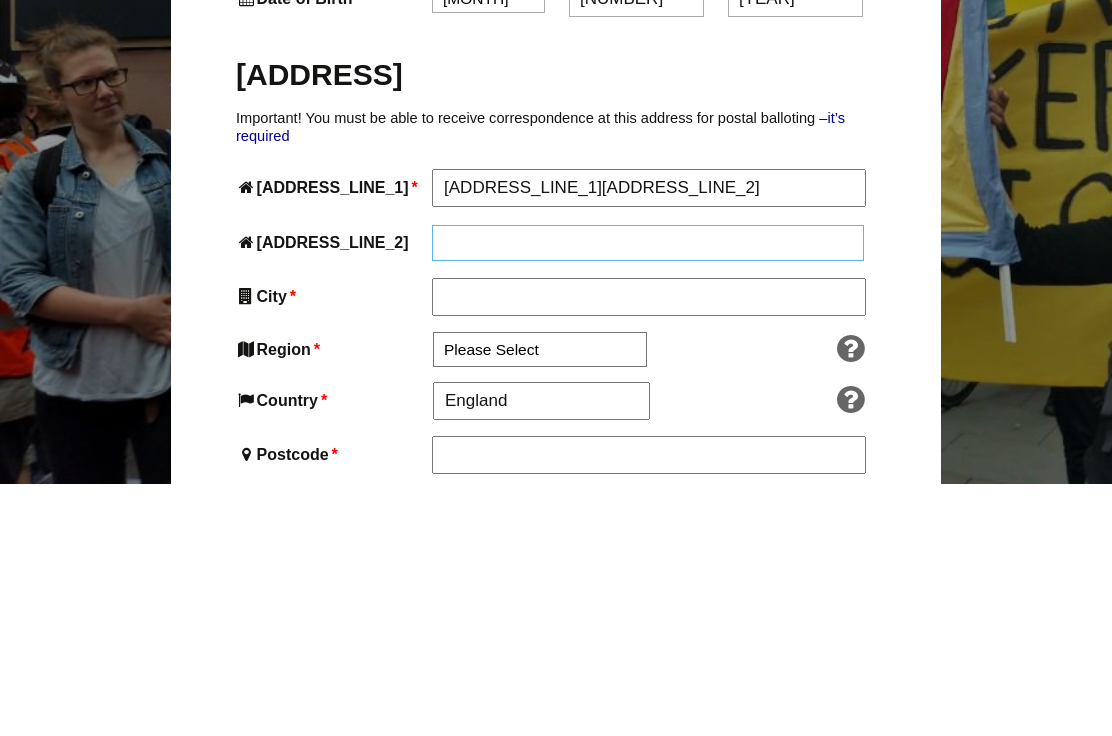 click on "Address Line 2" at bounding box center (648, 495) 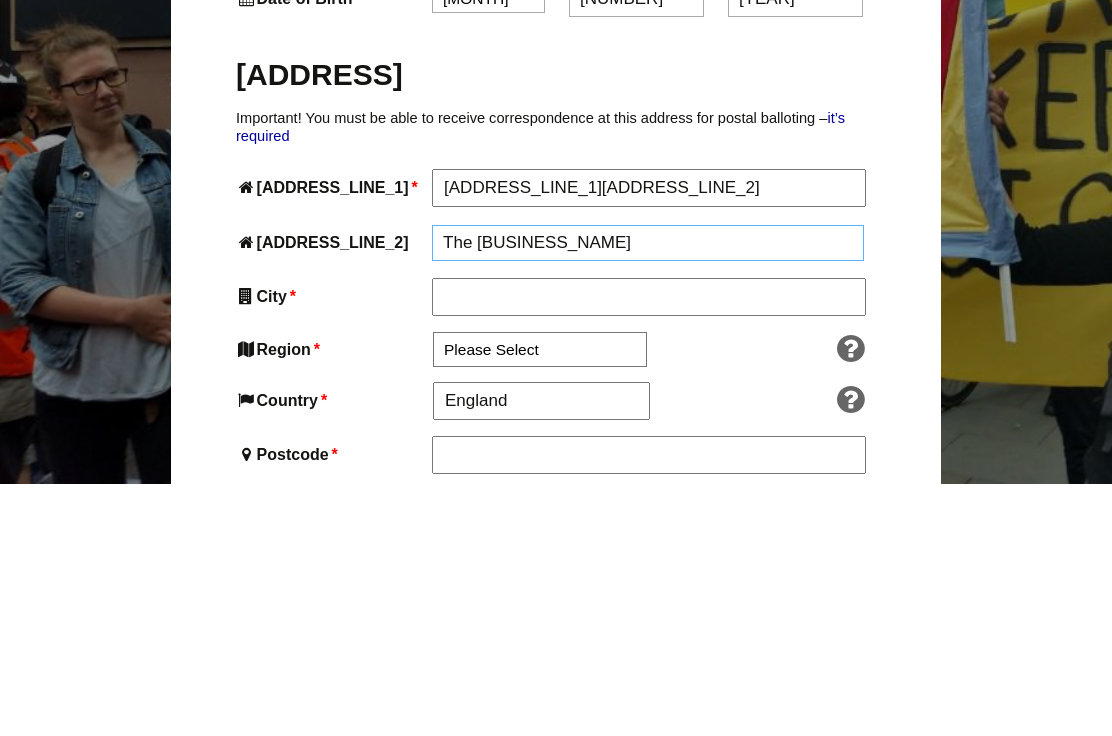 type on "The Cornish Arms" 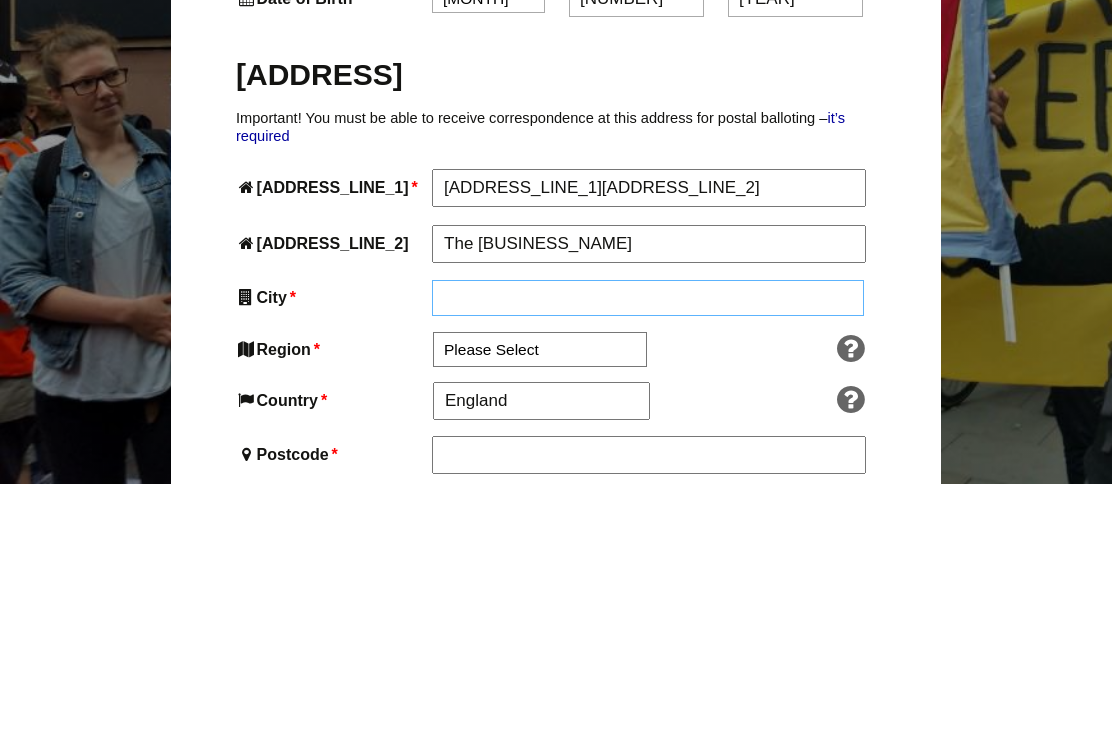 click on "City  *" at bounding box center [648, 550] 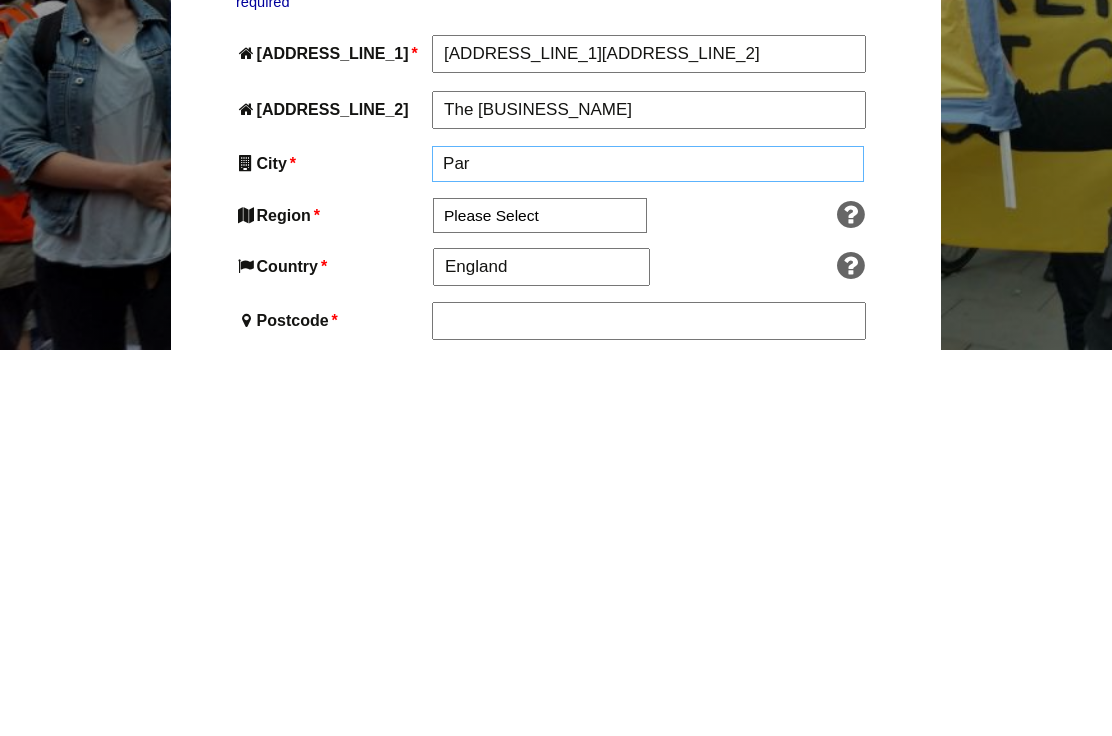 type on "Par" 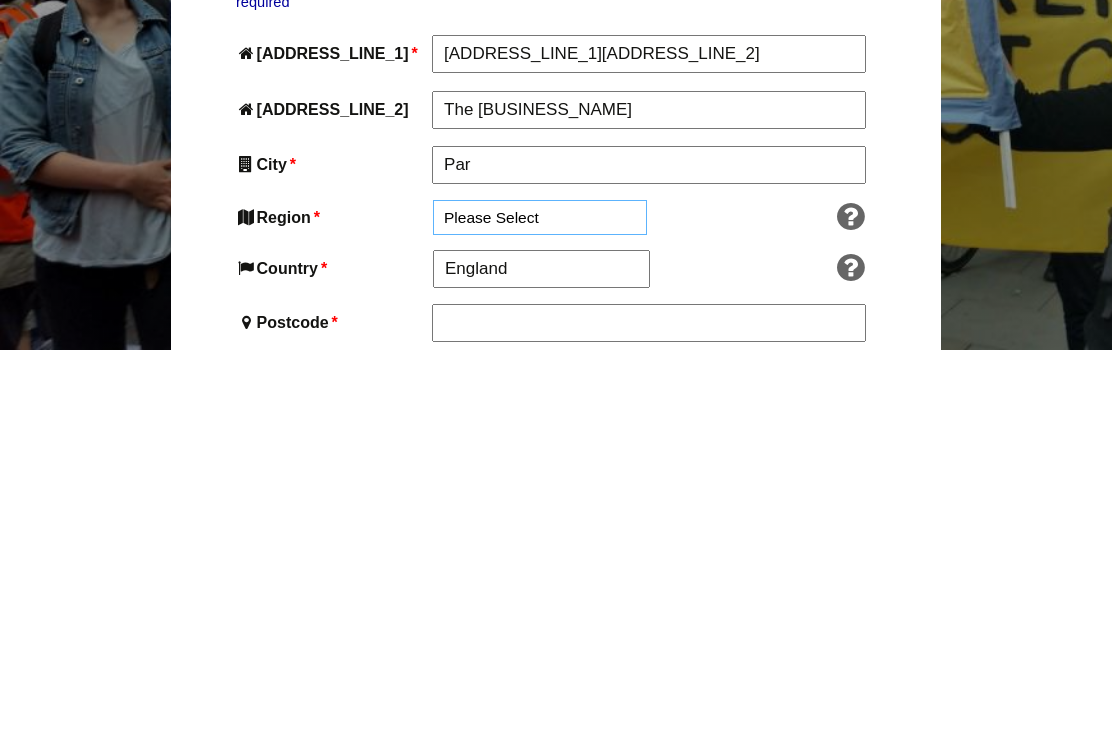 click on "Please Select
South East England
London
North West England
East of England
West Midlands
South West England
Yorkshire and the Humber
East Midlands
North East England" at bounding box center (540, 603) 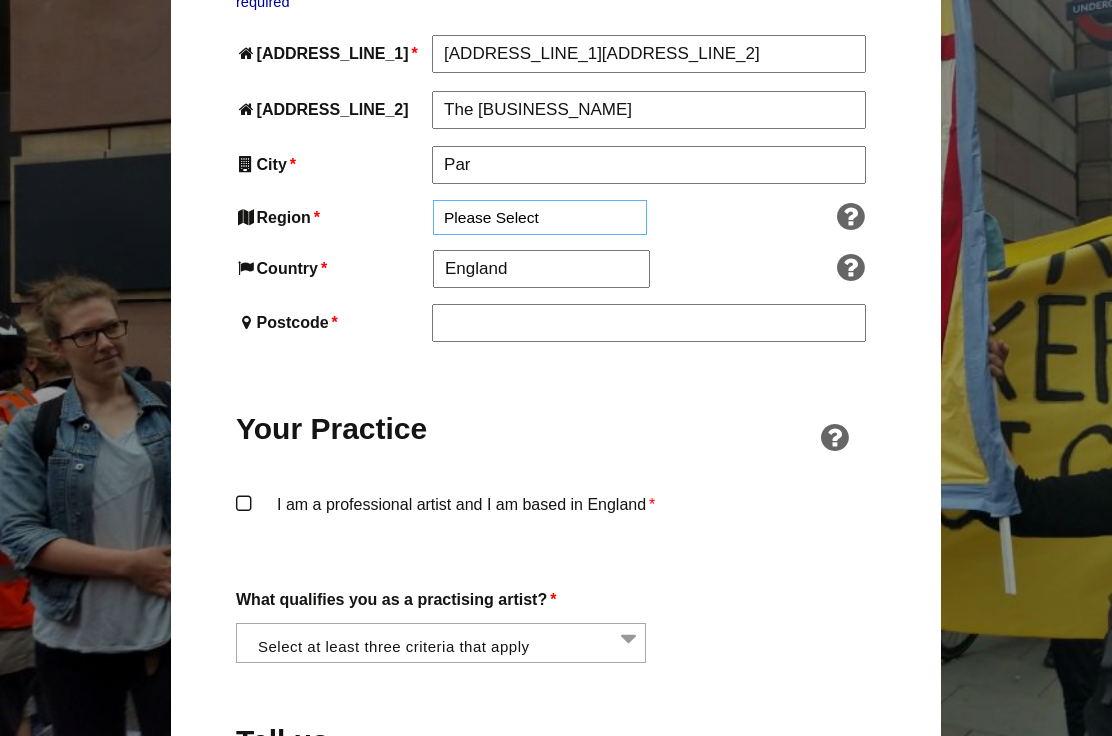 click on "Please Select
South East England
London
North West England
East of England
West Midlands
South West England
Yorkshire and the Humber
East Midlands
North East England" at bounding box center (540, 217) 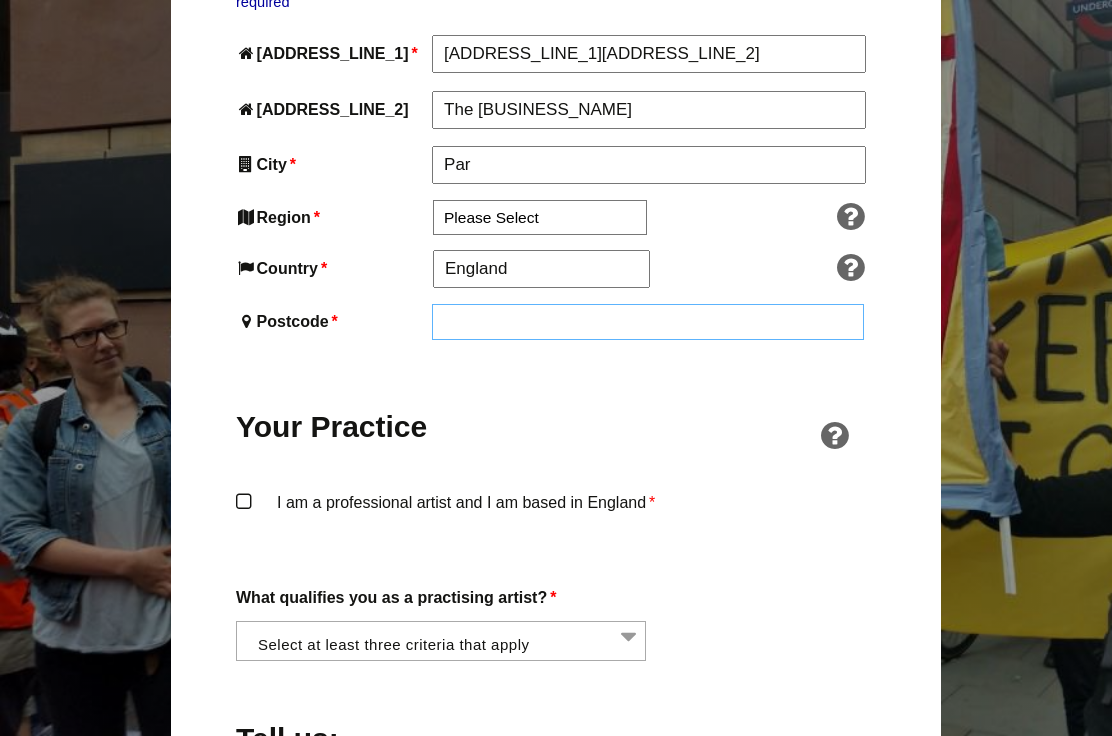 click on "Postcode  *" at bounding box center [648, 322] 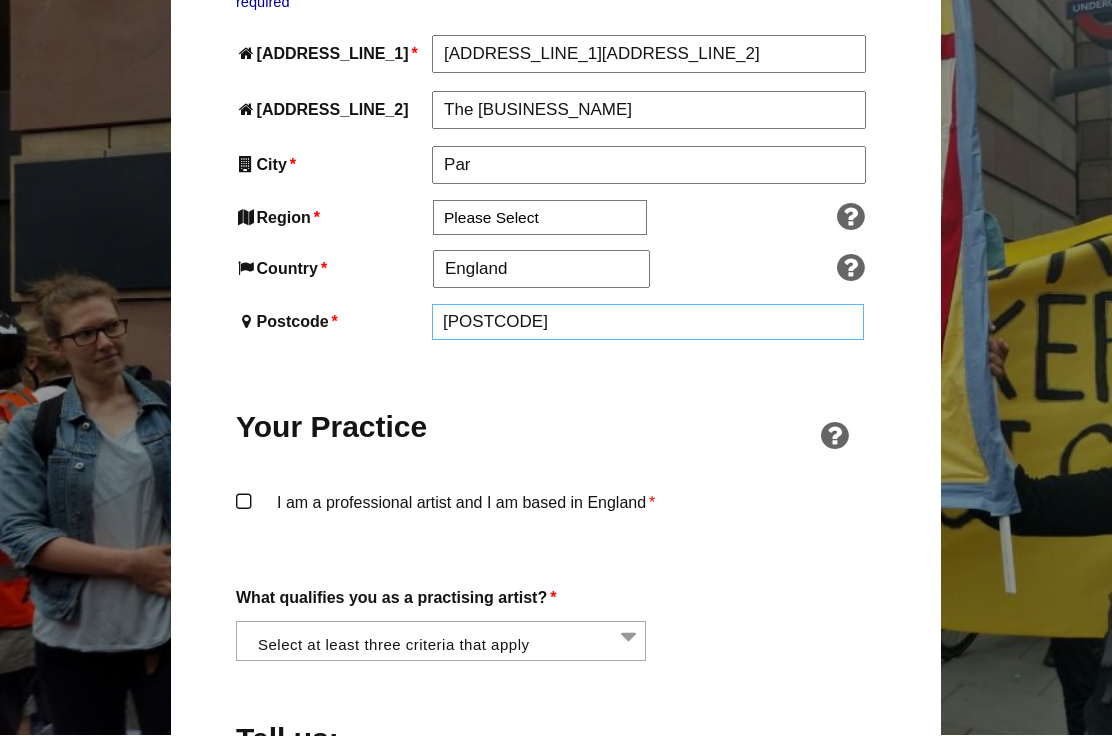 scroll, scrollTop: 1168, scrollLeft: 0, axis: vertical 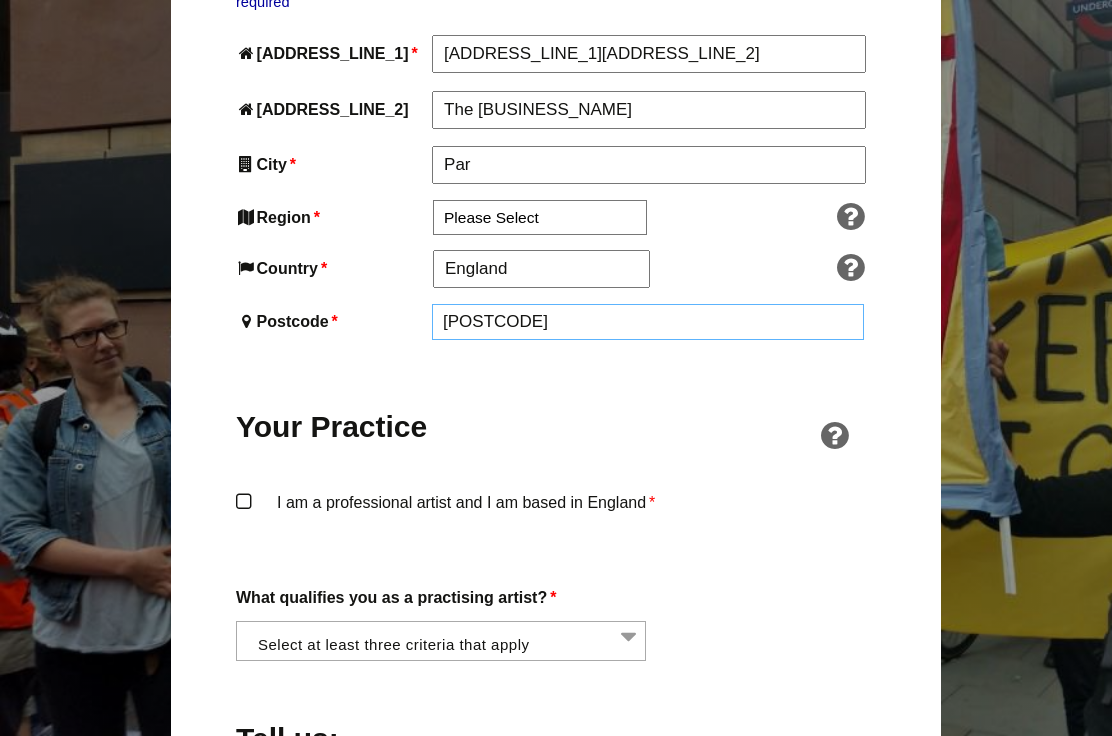 type on "Pl242NG" 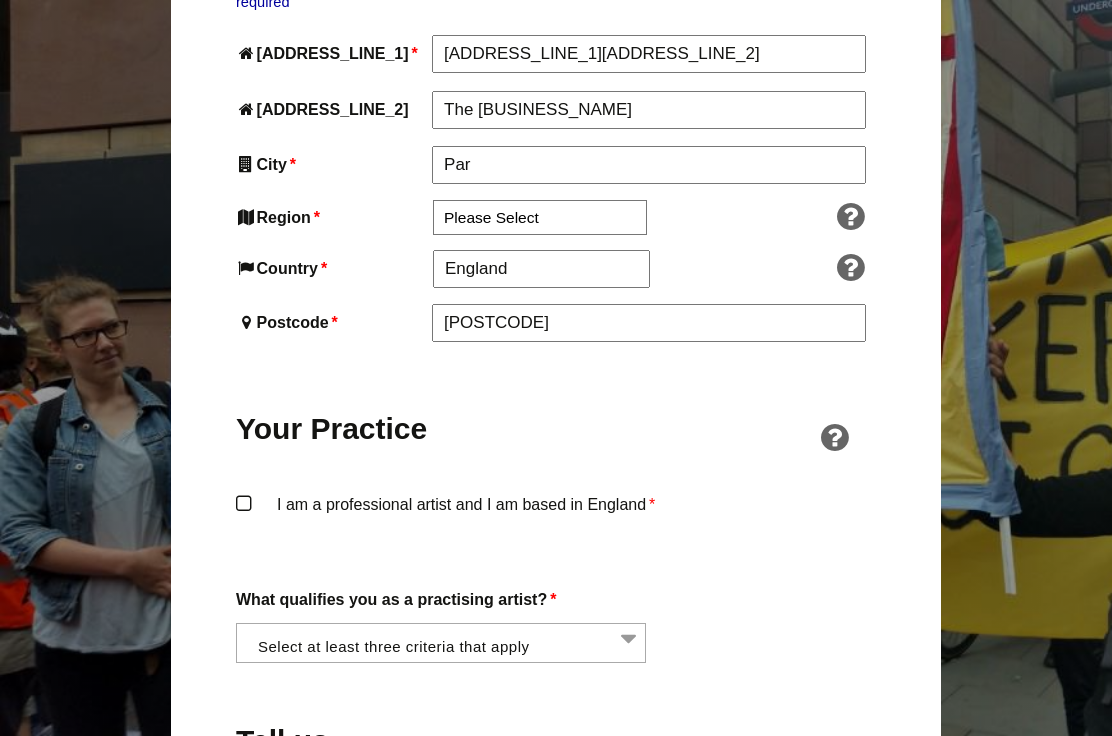 click on "I am a professional artist and I am based in England   *" at bounding box center (556, 521) 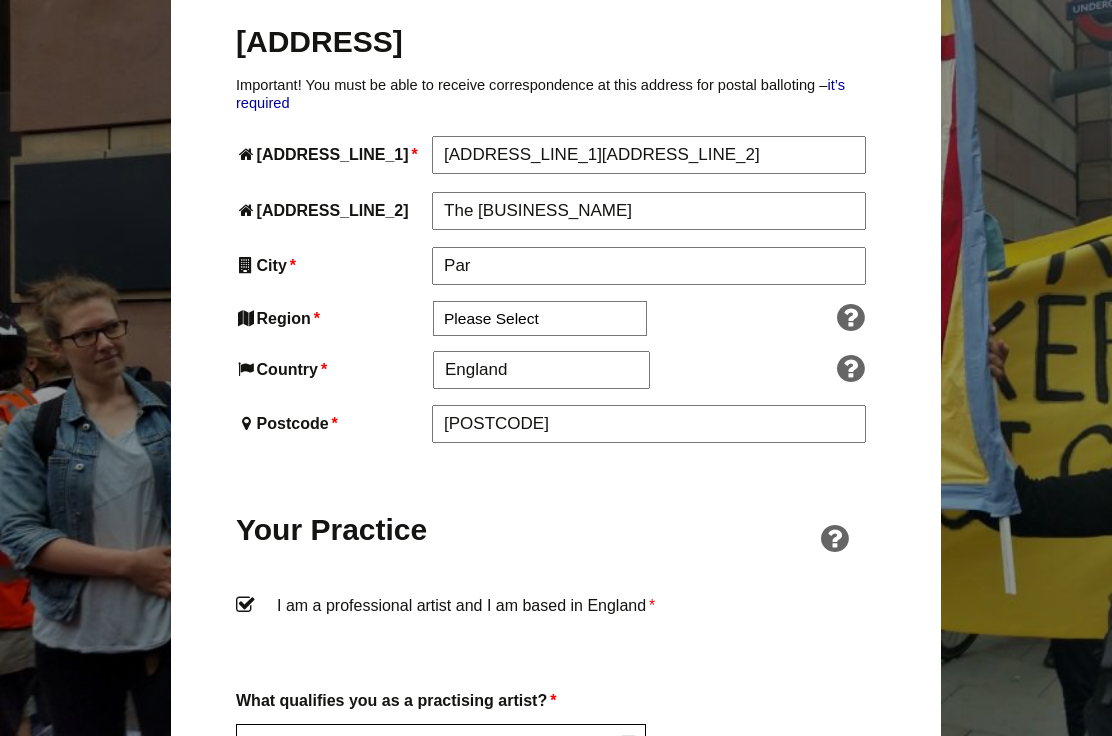 scroll, scrollTop: 1060, scrollLeft: 0, axis: vertical 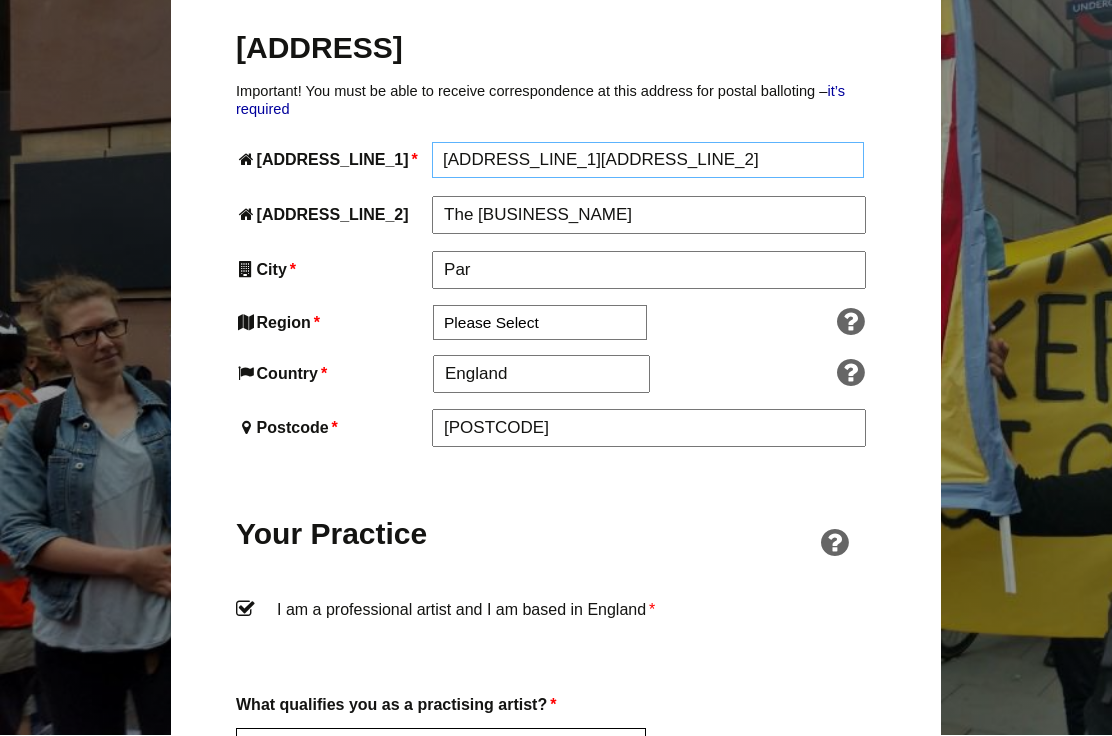 click on "Flat3" at bounding box center [648, 161] 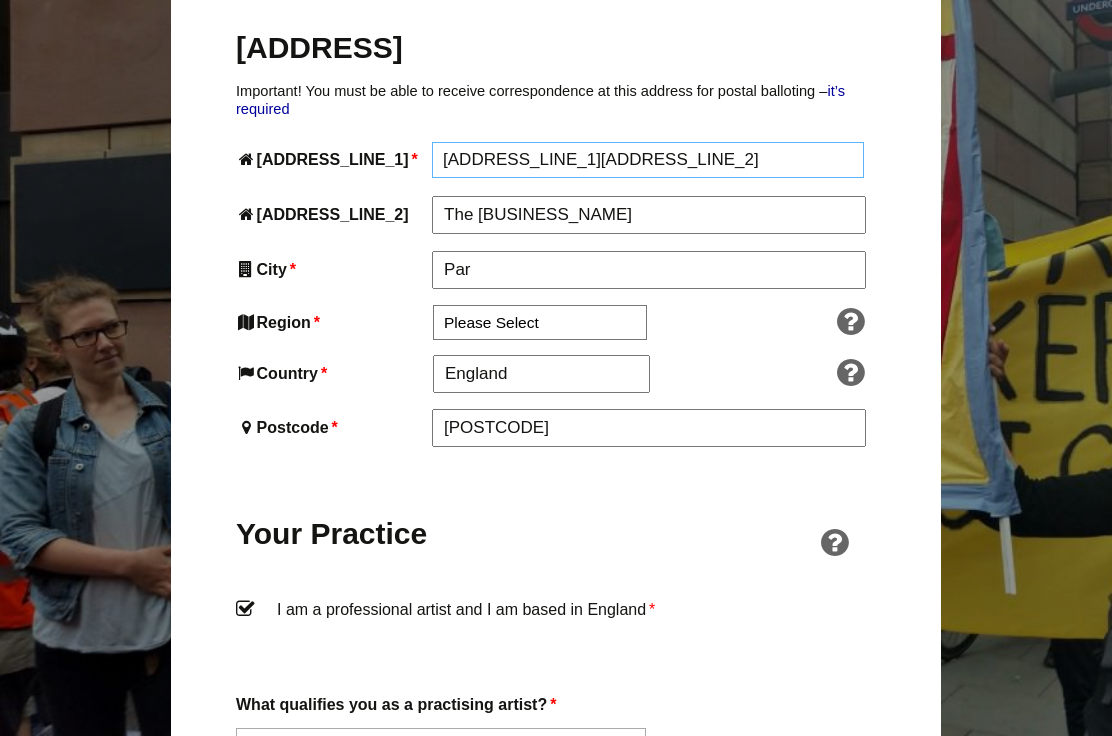 scroll, scrollTop: 1060, scrollLeft: 0, axis: vertical 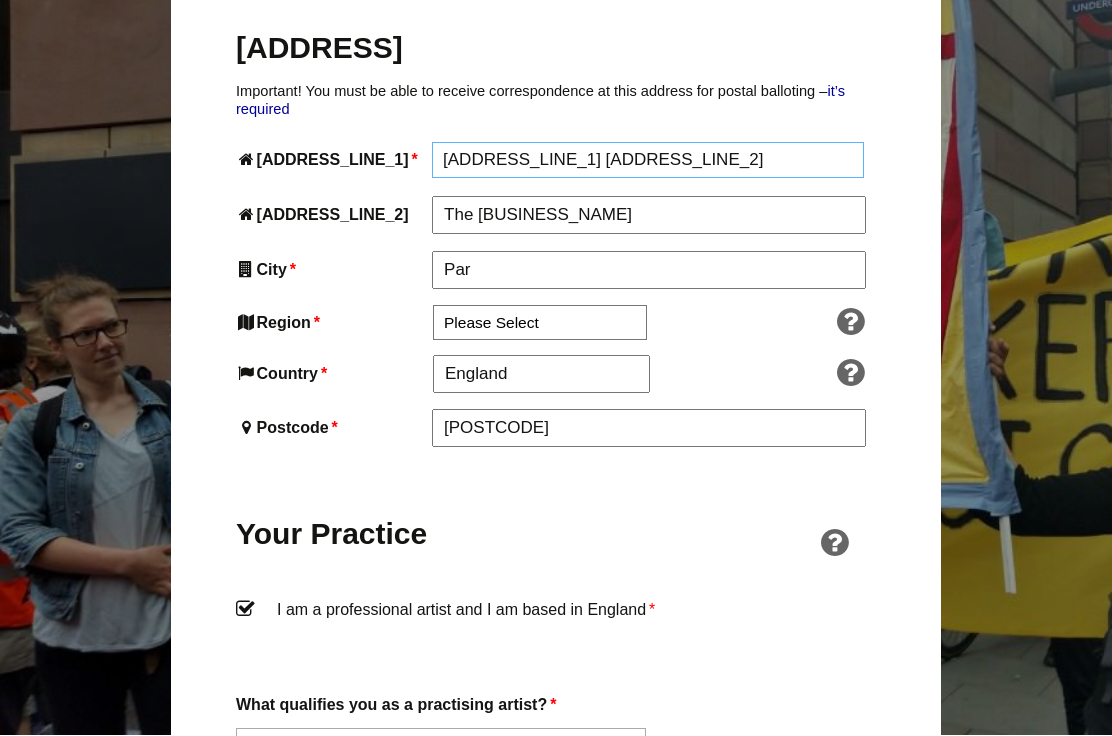 type on "Flat 3" 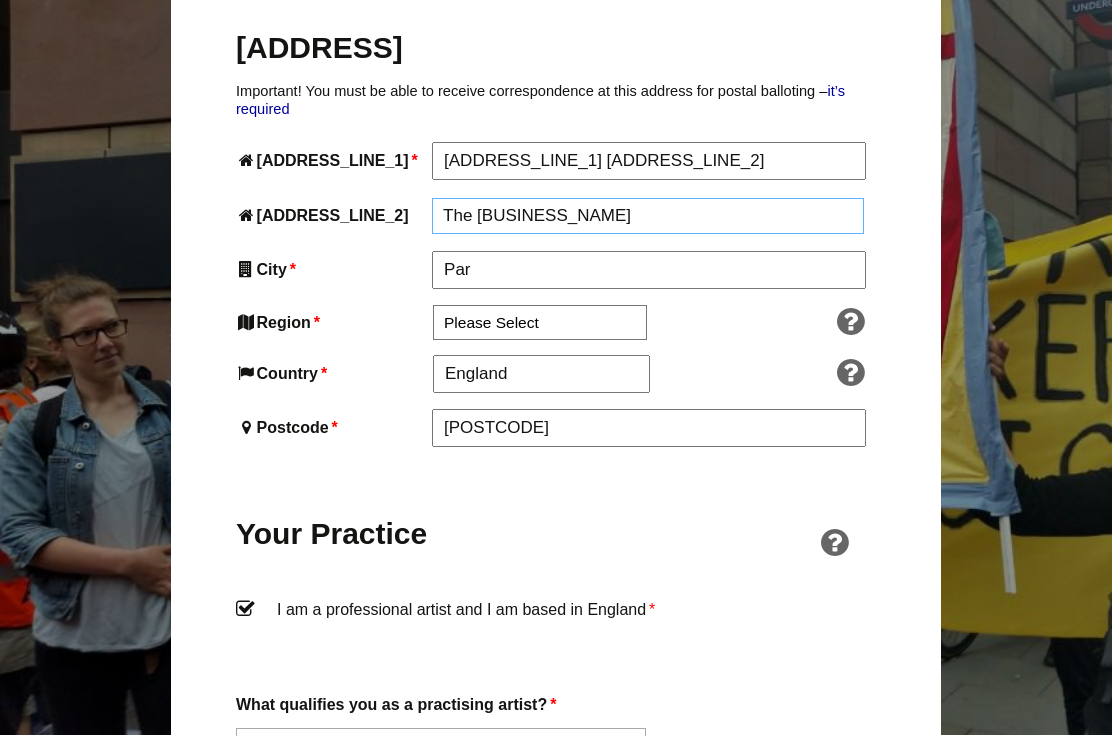 click on "The Cornish Arms" at bounding box center (648, 217) 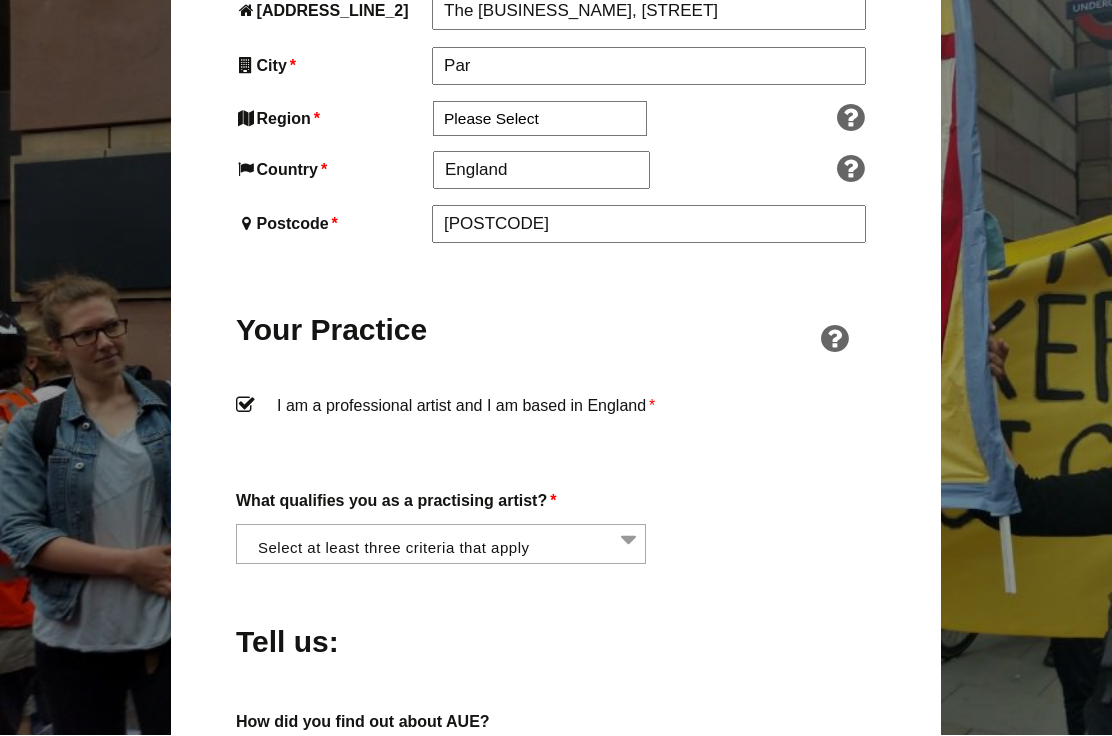 scroll, scrollTop: 1298, scrollLeft: 0, axis: vertical 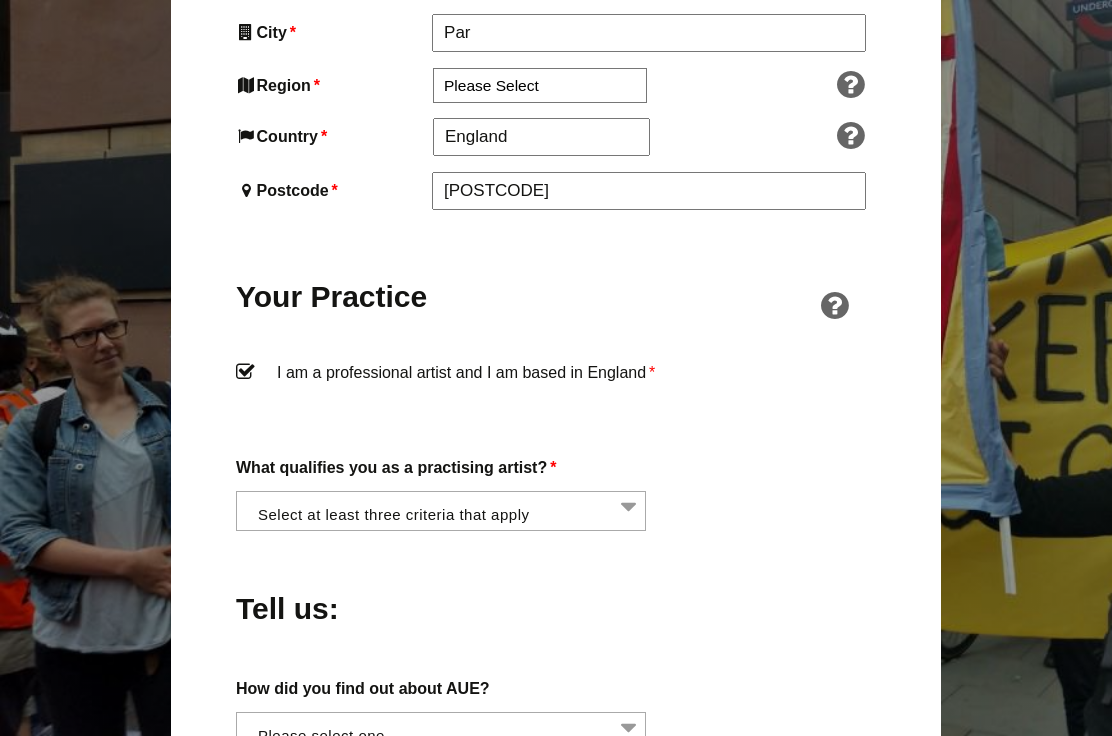 type on "The Cornish Arms, Church Street" 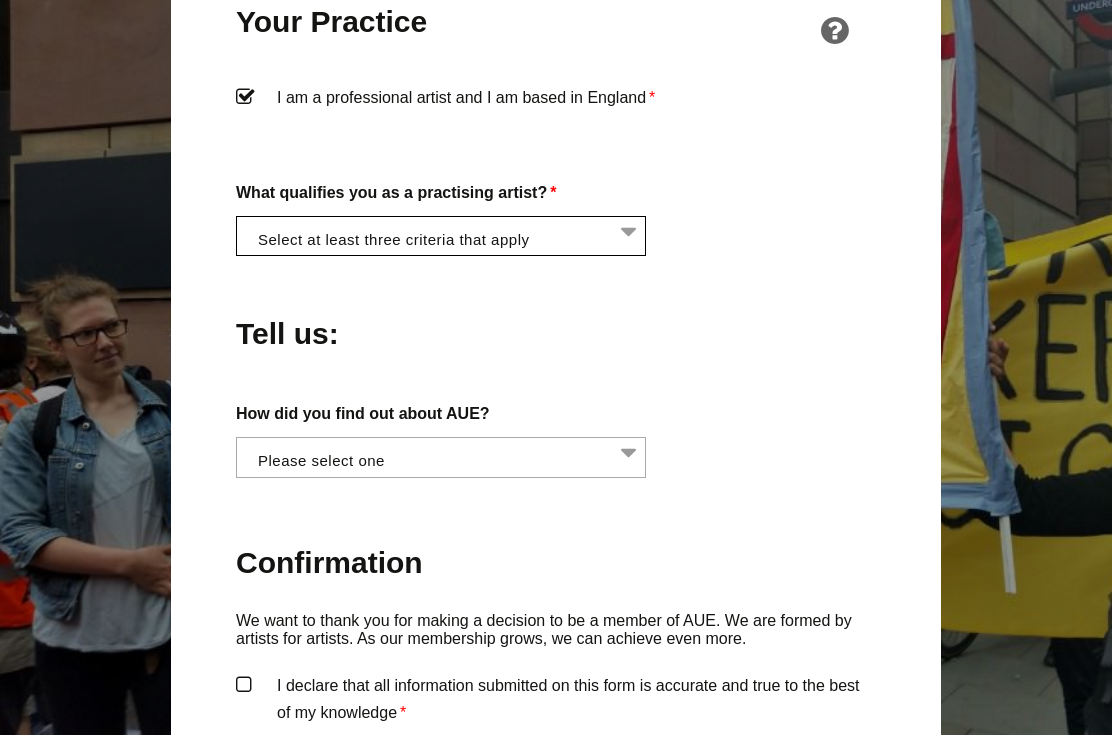 click at bounding box center [447, 456] 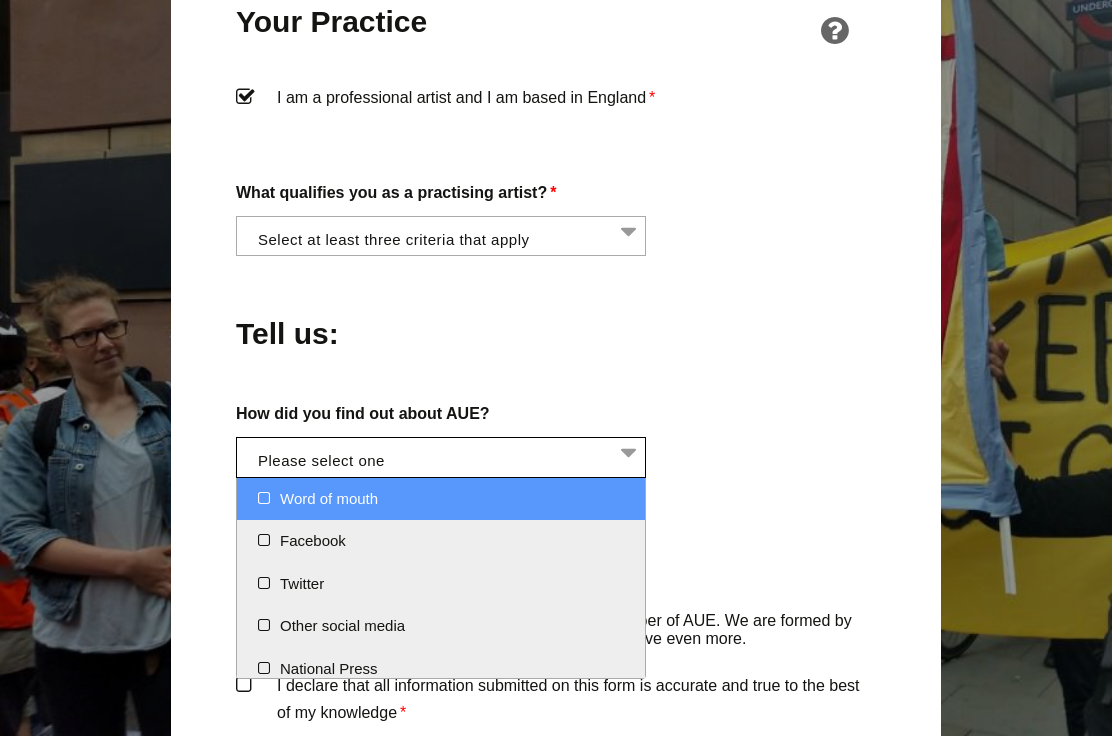 scroll, scrollTop: 1574, scrollLeft: 0, axis: vertical 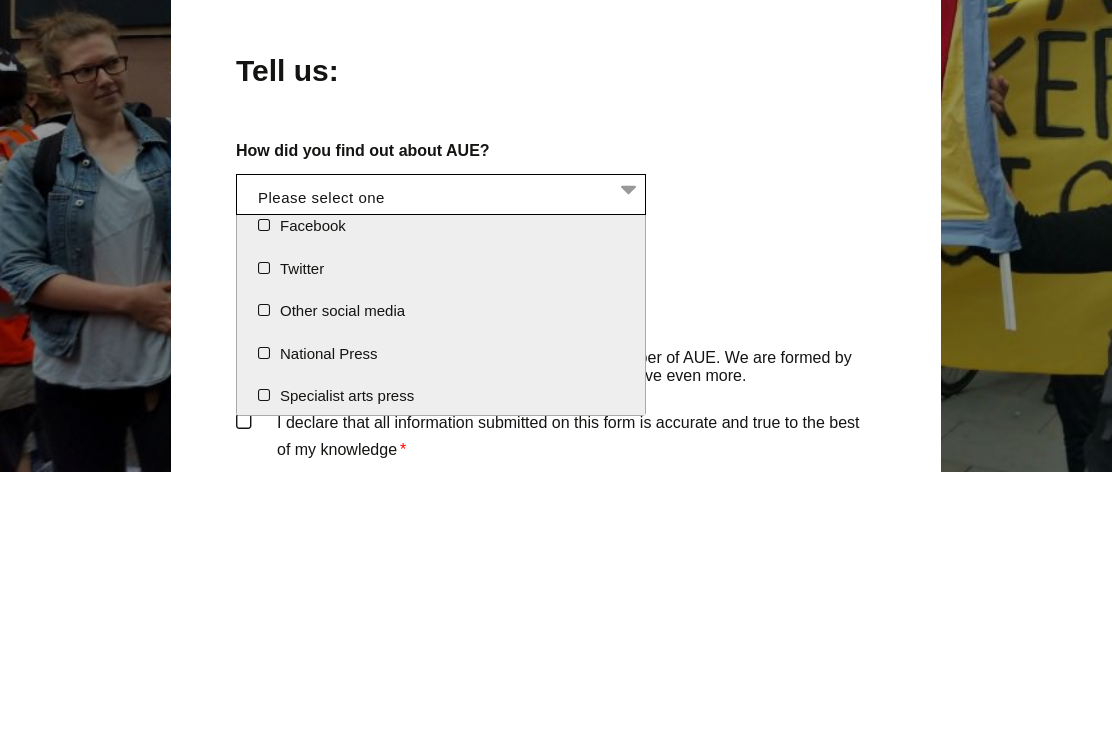 select on "Other social media" 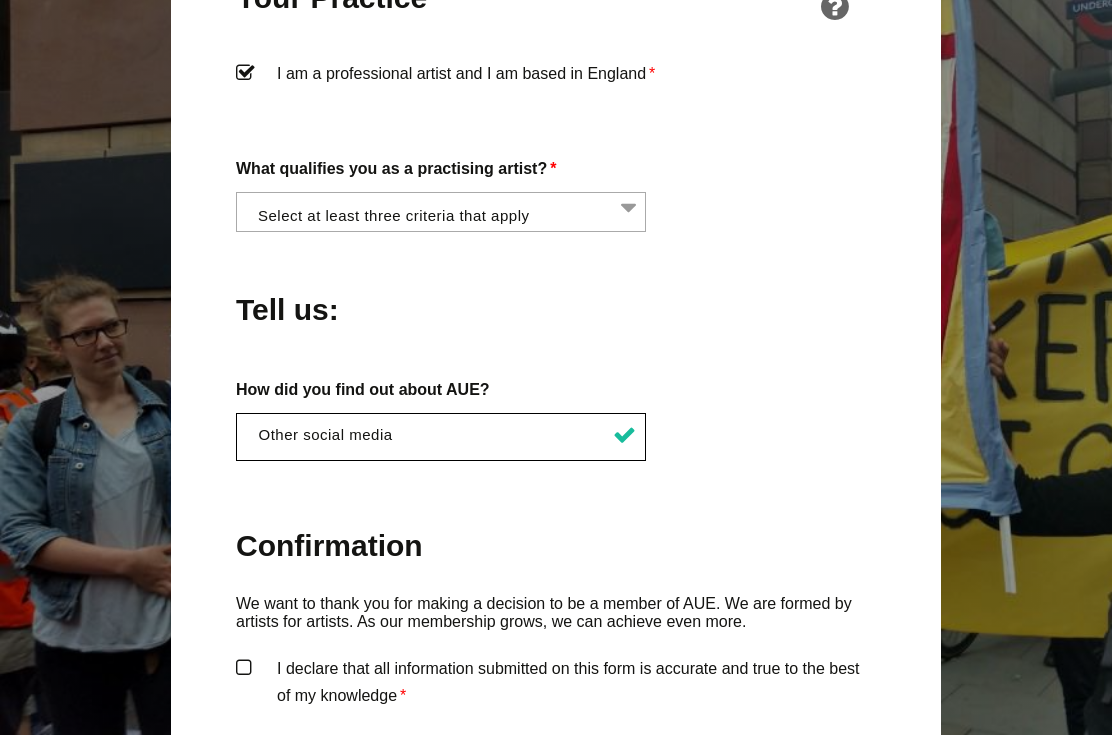 scroll, scrollTop: 1599, scrollLeft: 0, axis: vertical 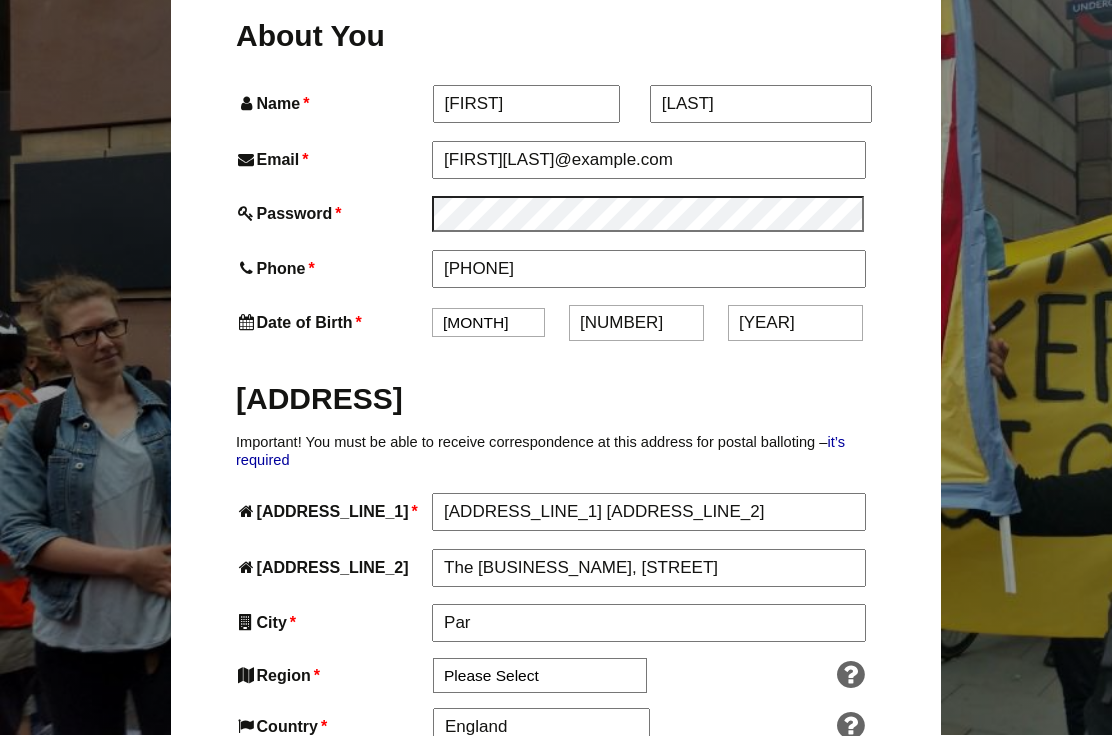 click on "Jan Feb Mar Apr May Jun Jul Aug Sep Oct Nov Dec" at bounding box center (488, 323) 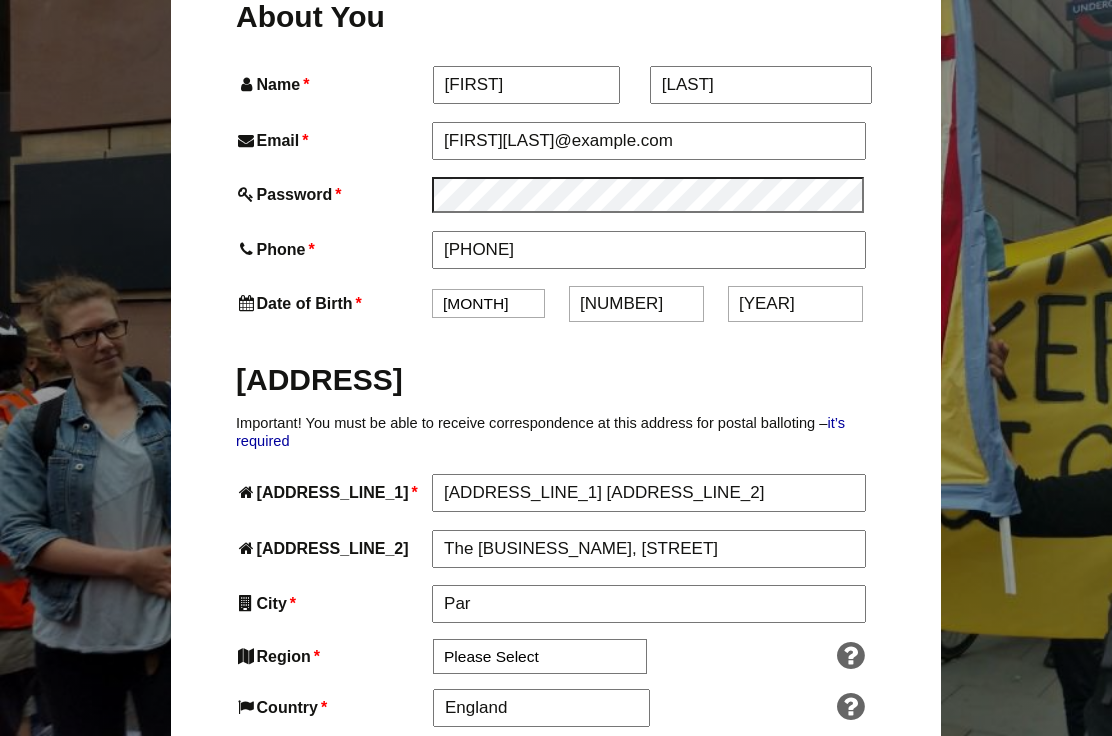 scroll, scrollTop: 732, scrollLeft: 0, axis: vertical 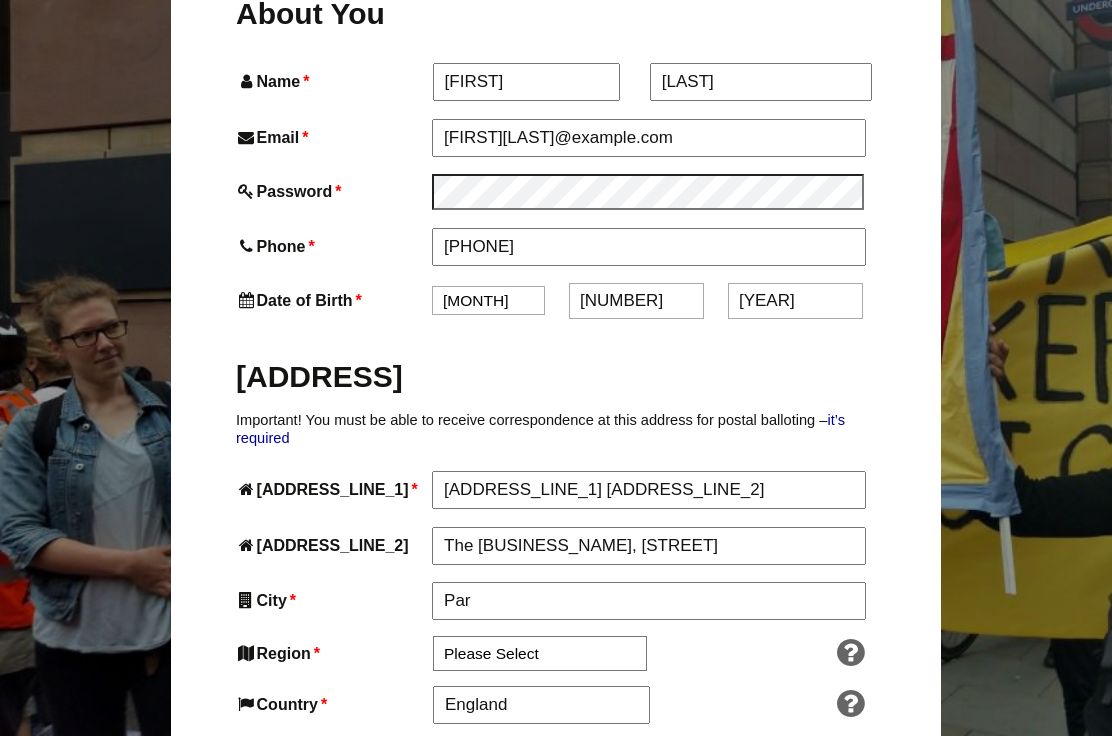 click on "14" at bounding box center [636, 301] 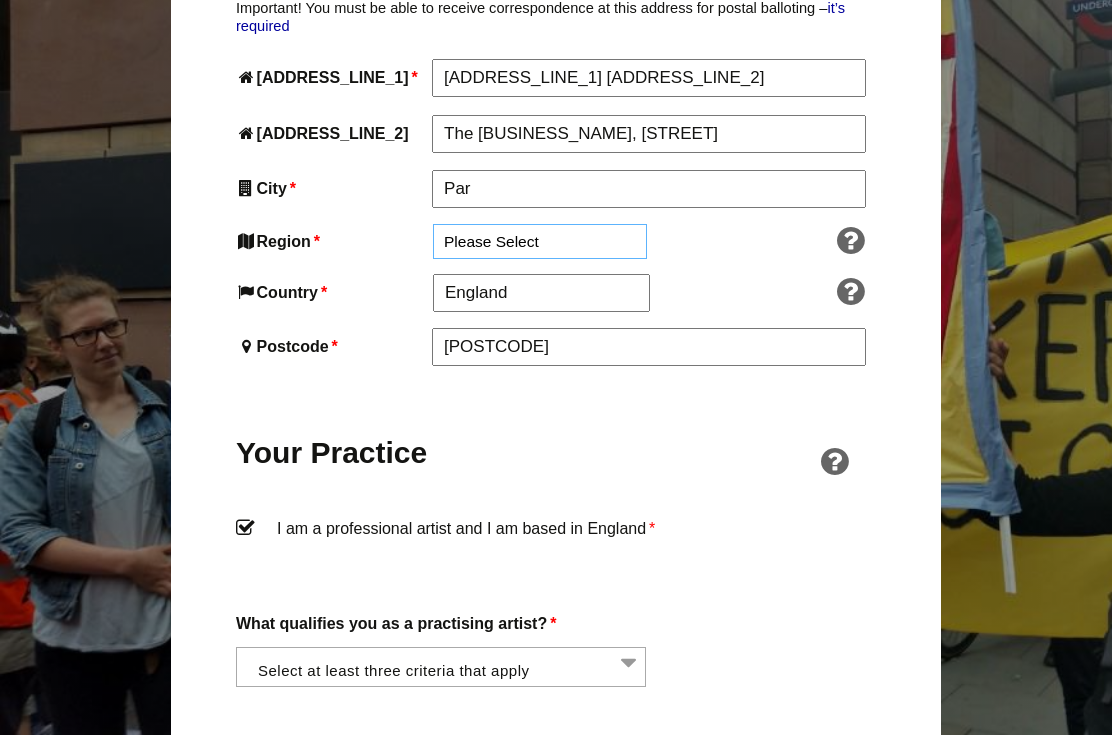 click on "Please Select
South East England
London
North West England
East of England
West Midlands
South West England
Yorkshire and the Humber
East Midlands
North East England" at bounding box center (540, 242) 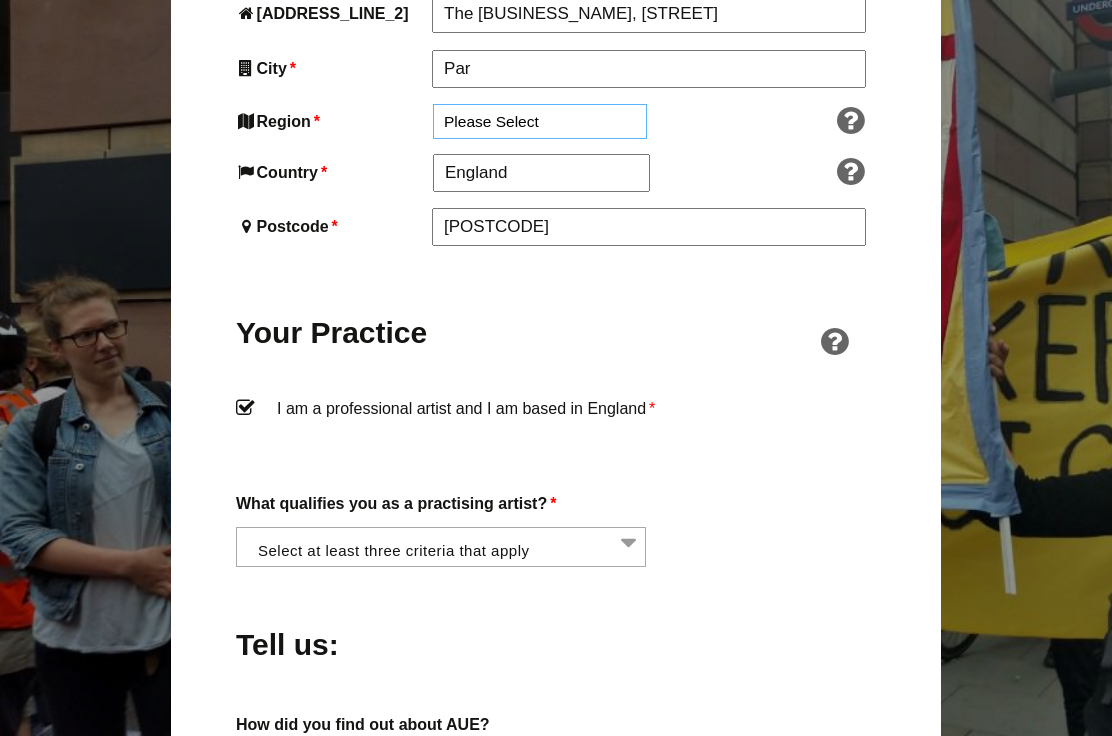 scroll, scrollTop: 1286, scrollLeft: 0, axis: vertical 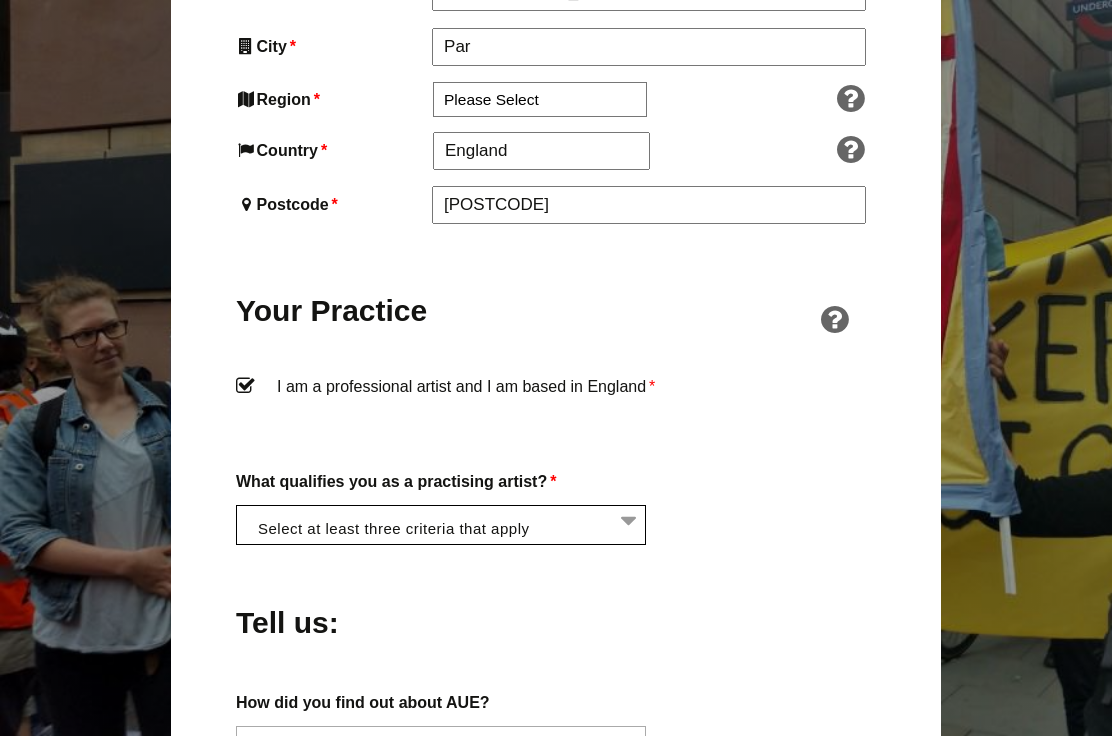 click at bounding box center [447, 523] 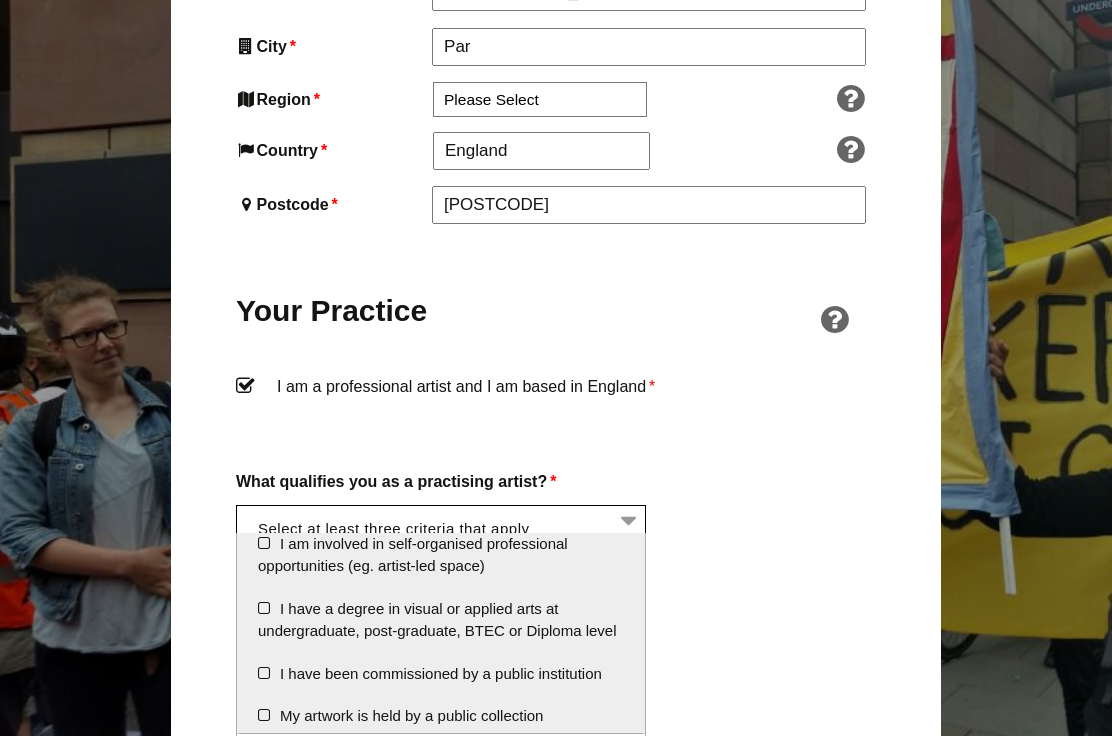 scroll, scrollTop: 161, scrollLeft: 0, axis: vertical 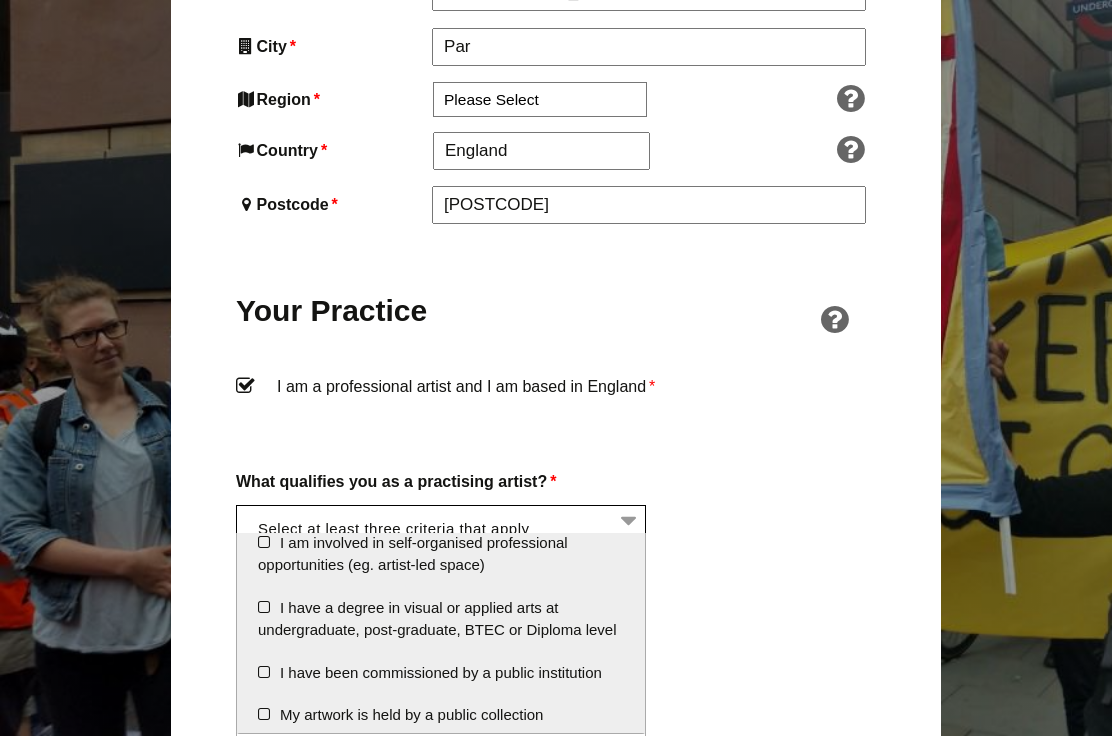 click on "I have a degree in visual or applied arts at undergraduate, post-graduate, BTEC or Diploma level" at bounding box center (441, 619) 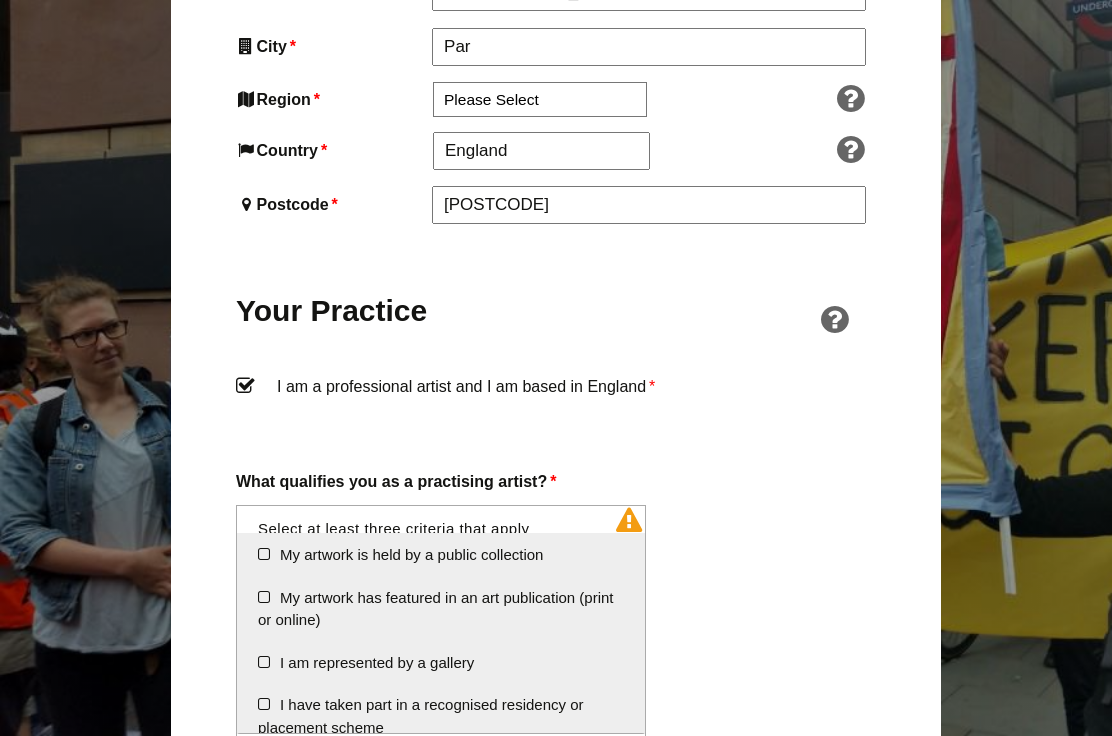 scroll, scrollTop: 322, scrollLeft: 0, axis: vertical 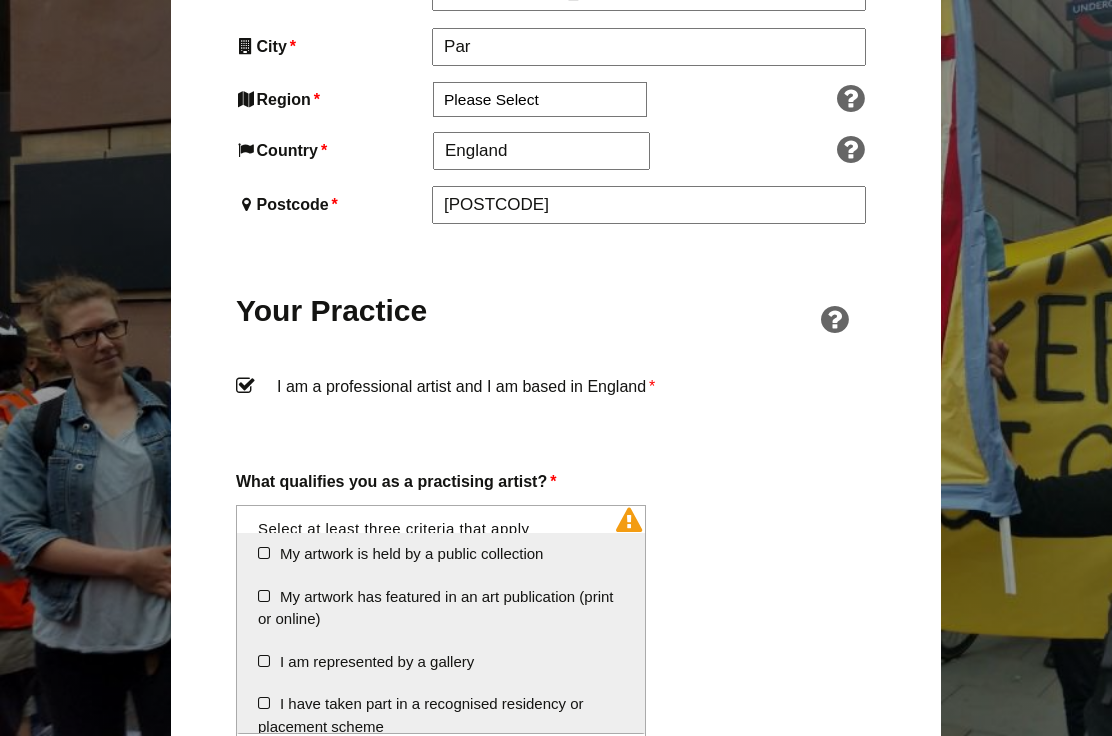 click on "I am represented by a gallery" at bounding box center [441, 662] 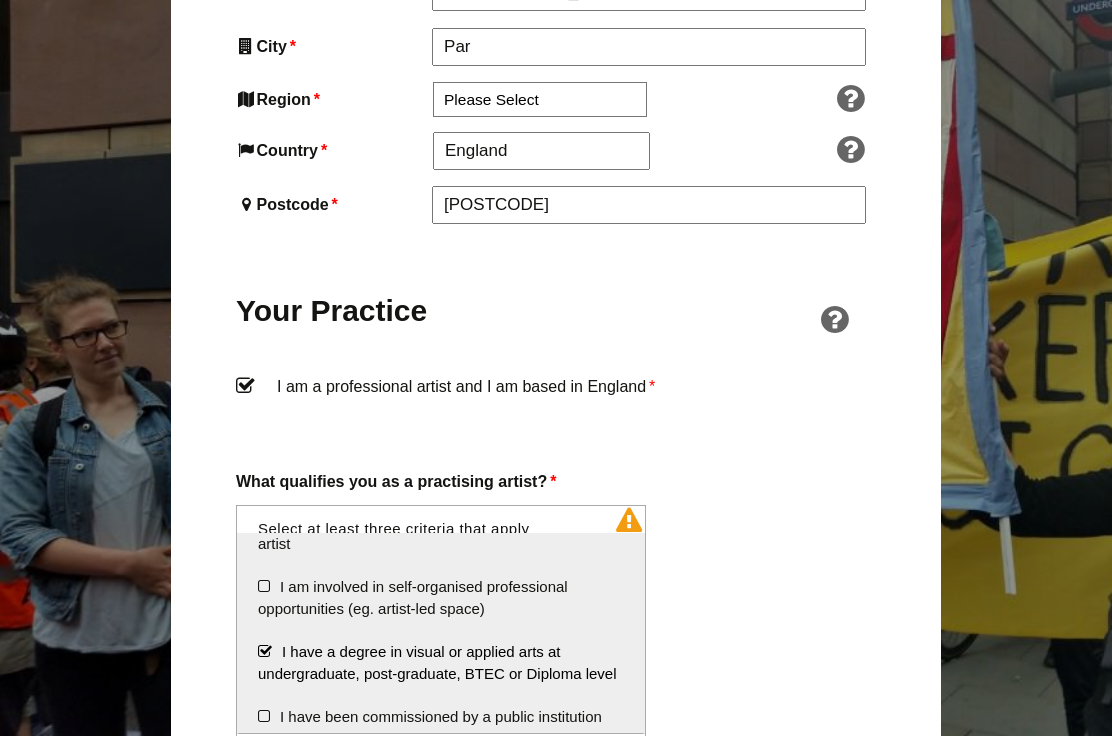 scroll, scrollTop: 117, scrollLeft: 0, axis: vertical 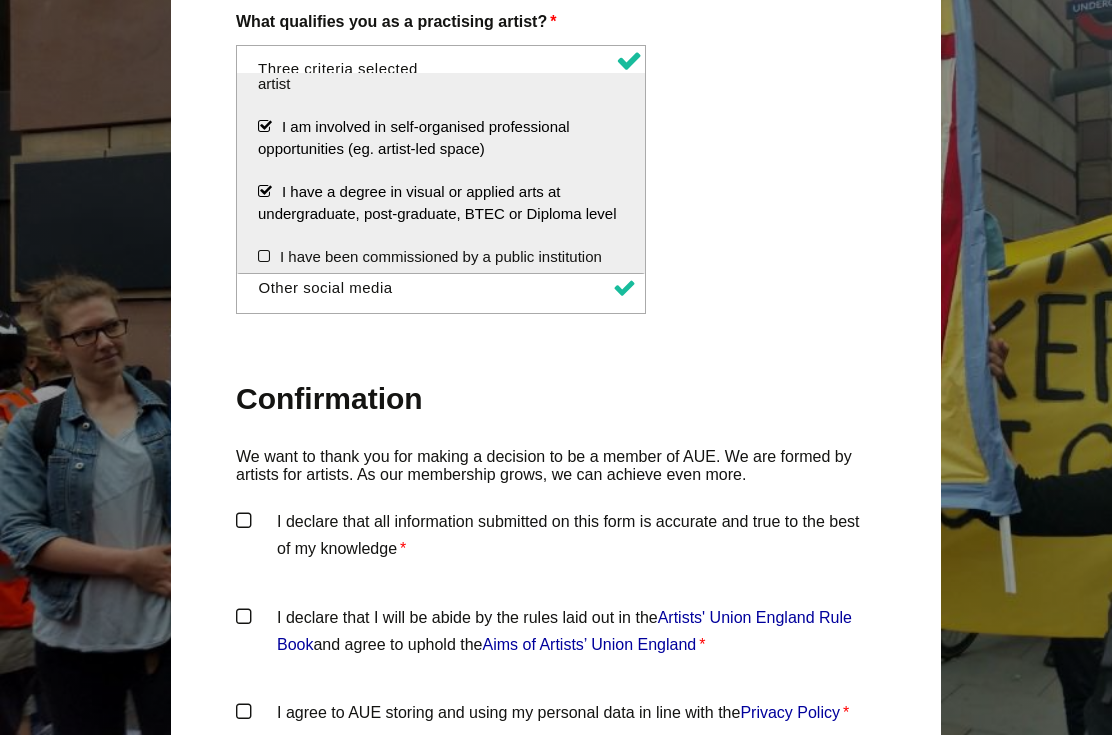 click on "I declare that all information submitted on this form is accurate and true to the best of my knowledge  *" at bounding box center (556, 539) 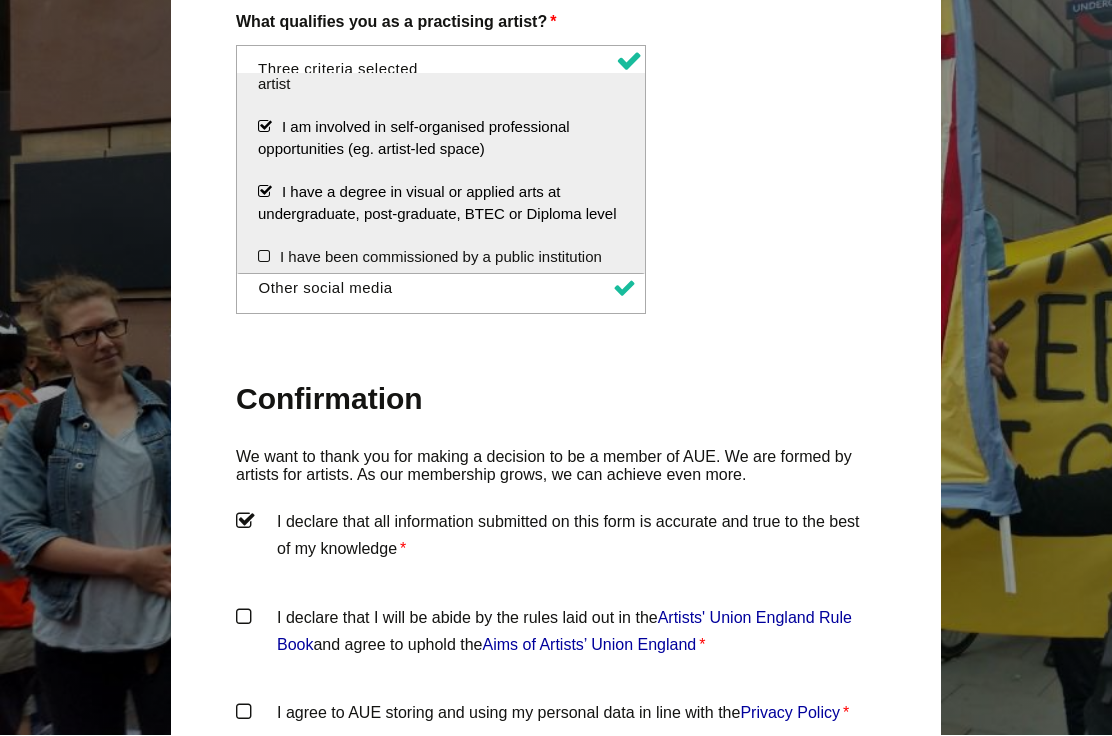 scroll, scrollTop: 1746, scrollLeft: 0, axis: vertical 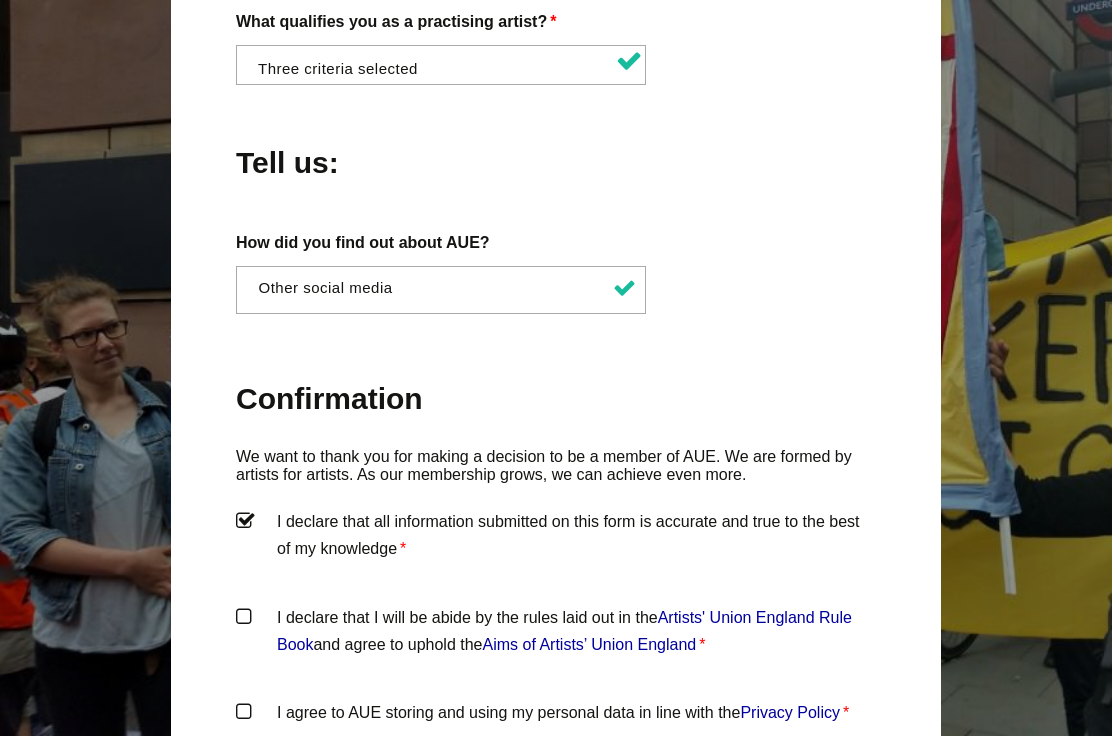 click on "I declare that I will be abide by the rules laid out in the  Artists' Union England Rule Book  and agree to uphold the  Aims of Artists’ Union England  *" at bounding box center (556, 634) 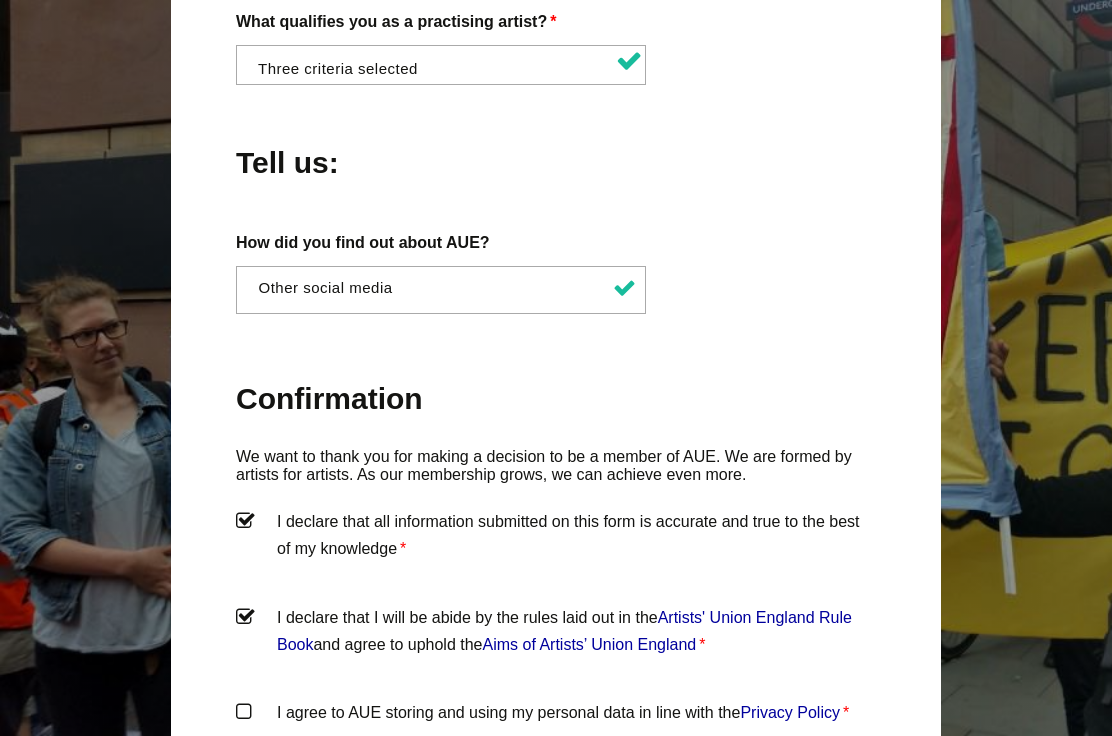 click on "I agree to AUE storing and using my personal data in line with the  Privacy Policy  *" at bounding box center (556, 729) 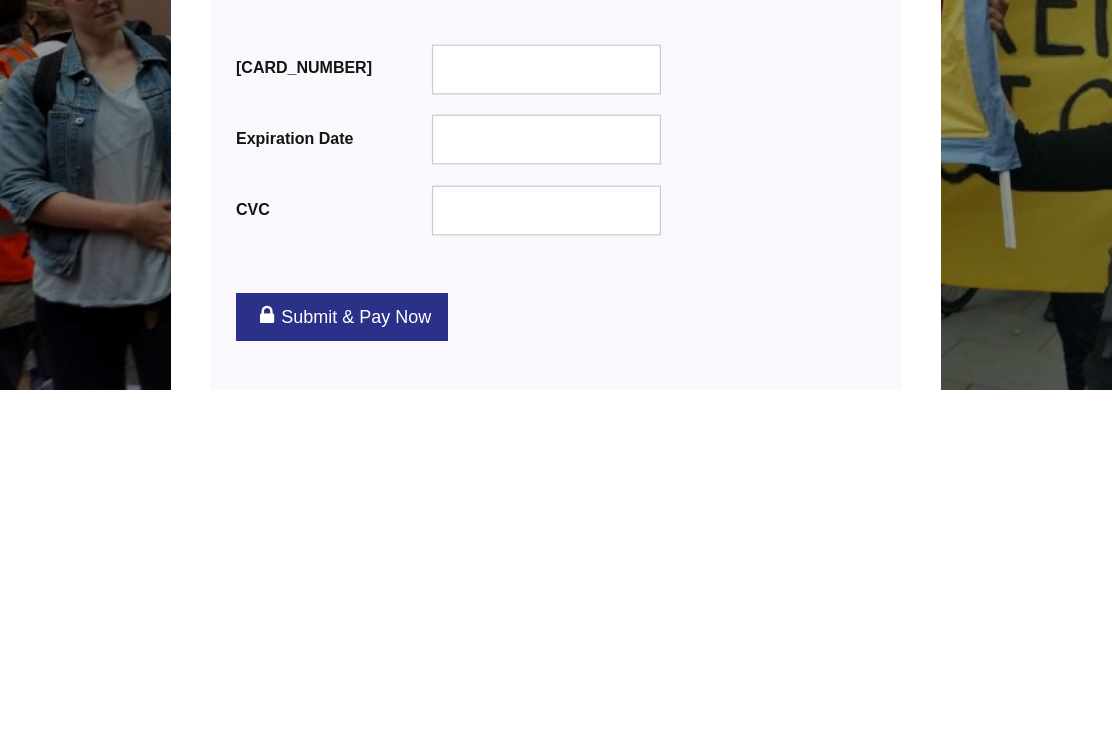 scroll, scrollTop: 2545, scrollLeft: 0, axis: vertical 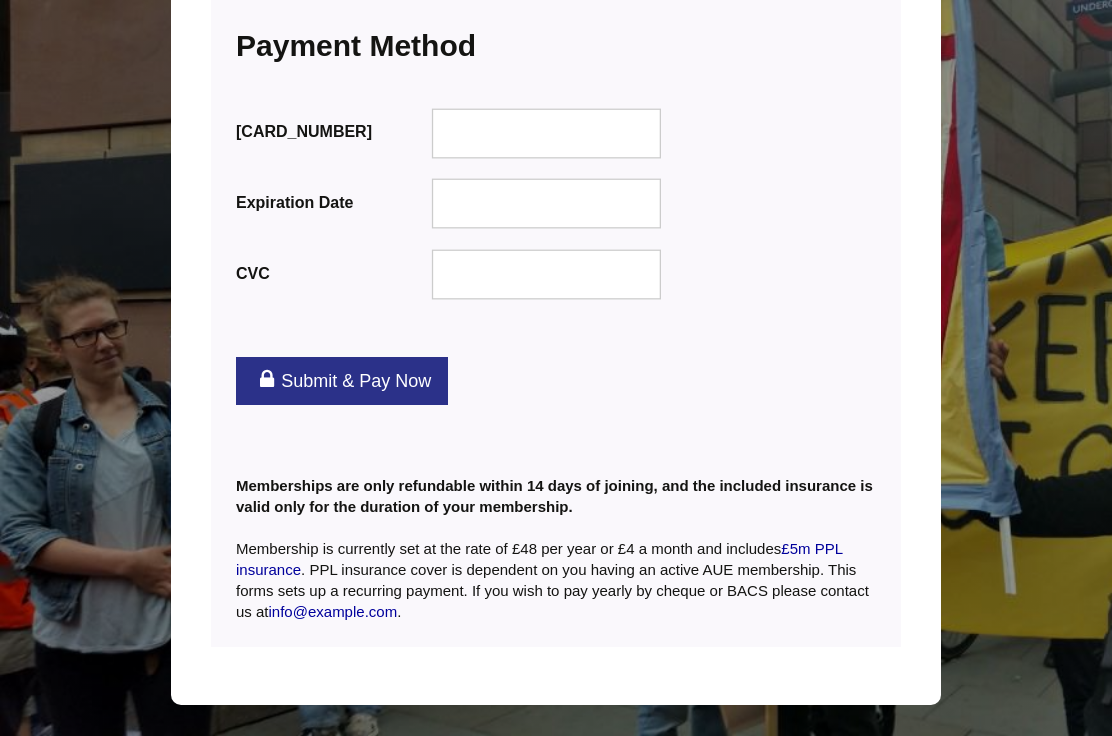 click on "Submit & Pay Now" at bounding box center [342, 381] 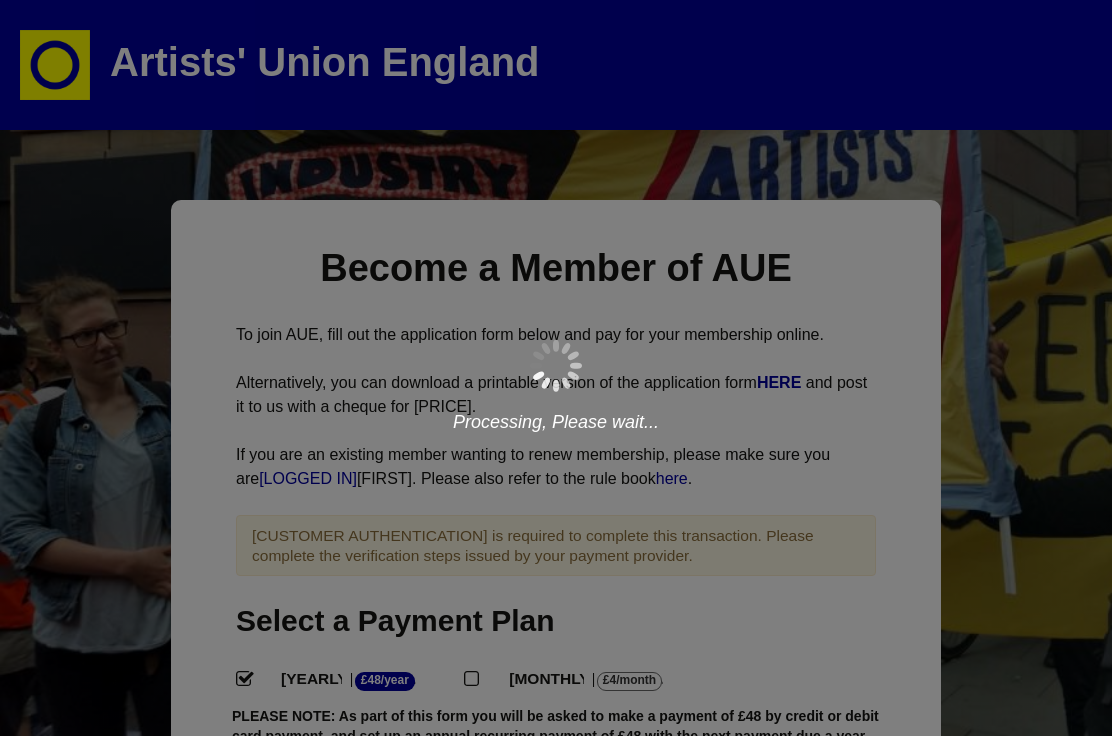 scroll, scrollTop: 0, scrollLeft: 0, axis: both 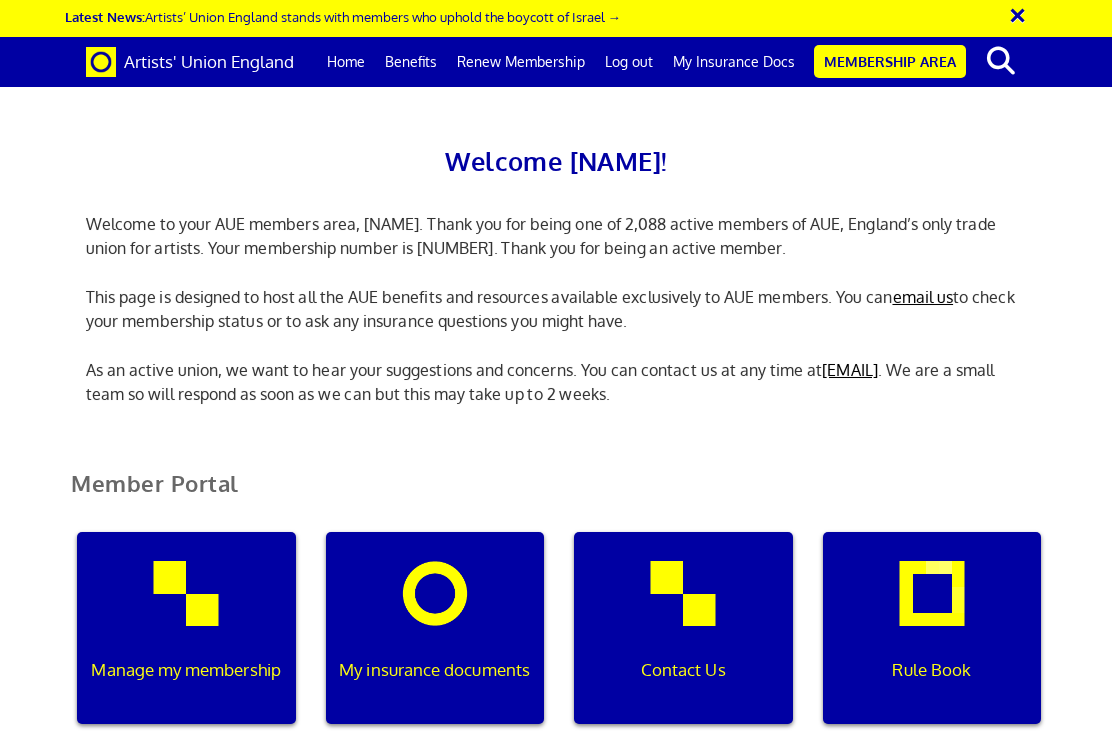 click on "My insurance documents" at bounding box center (434, 670) 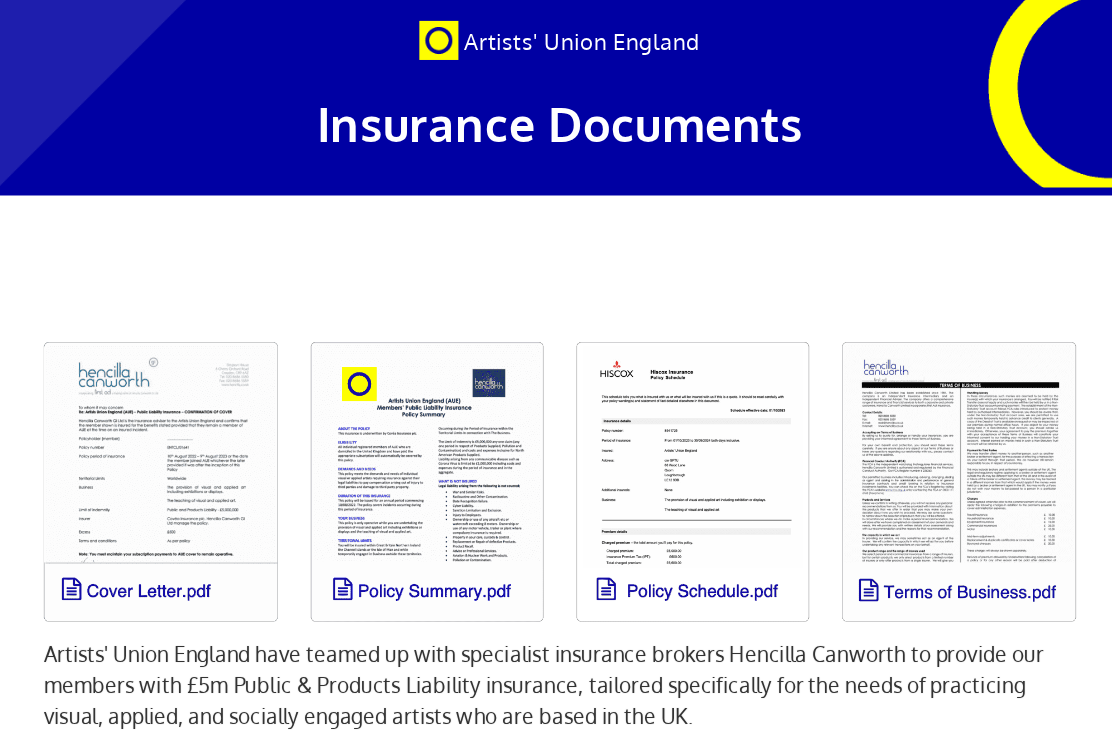 scroll, scrollTop: 499, scrollLeft: 0, axis: vertical 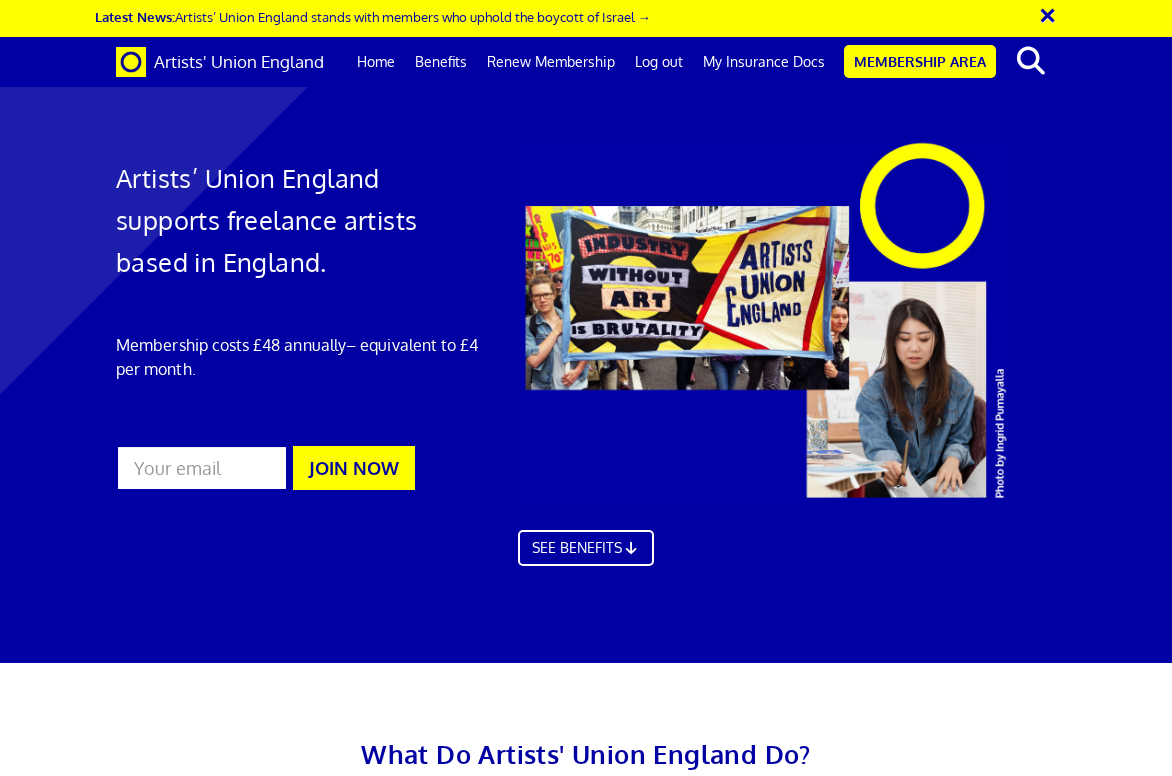 click on "Home" at bounding box center (376, 62) 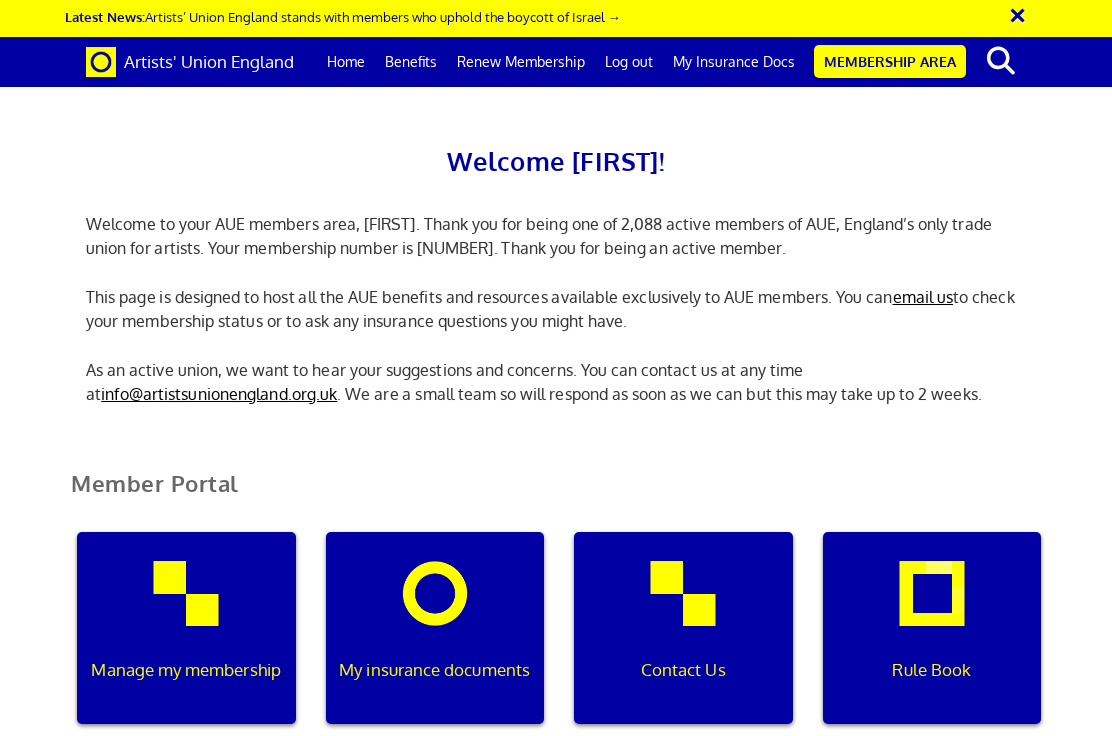 scroll, scrollTop: 0, scrollLeft: 0, axis: both 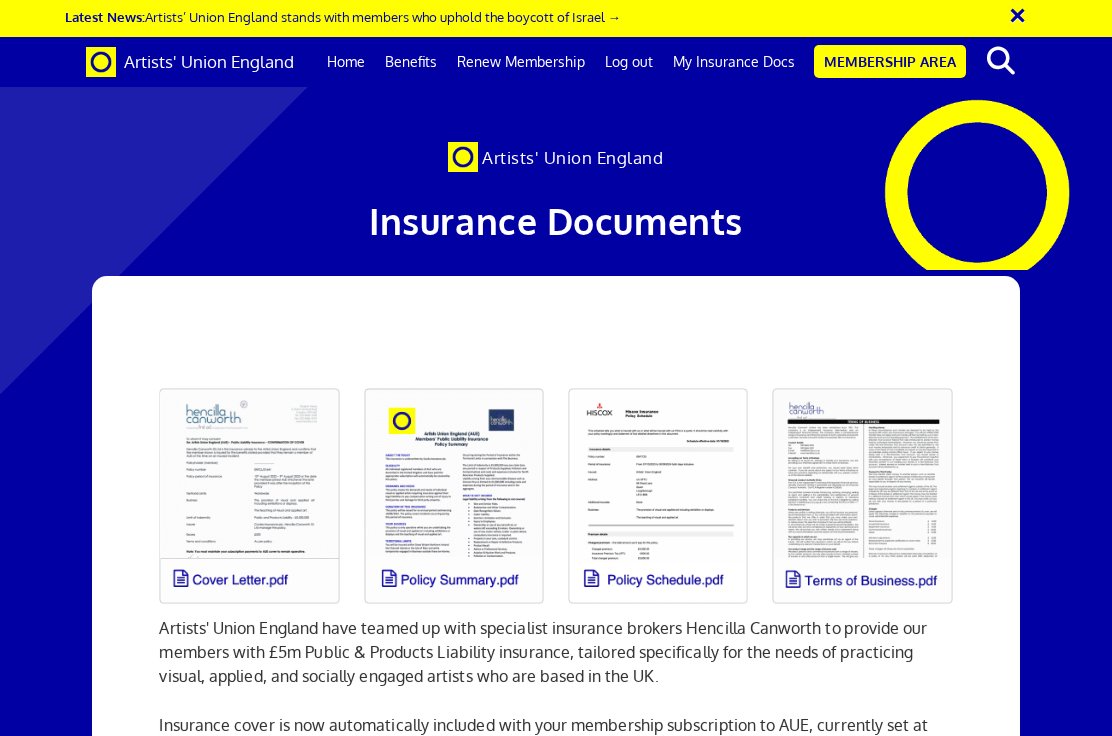 click at bounding box center [249, 496] 